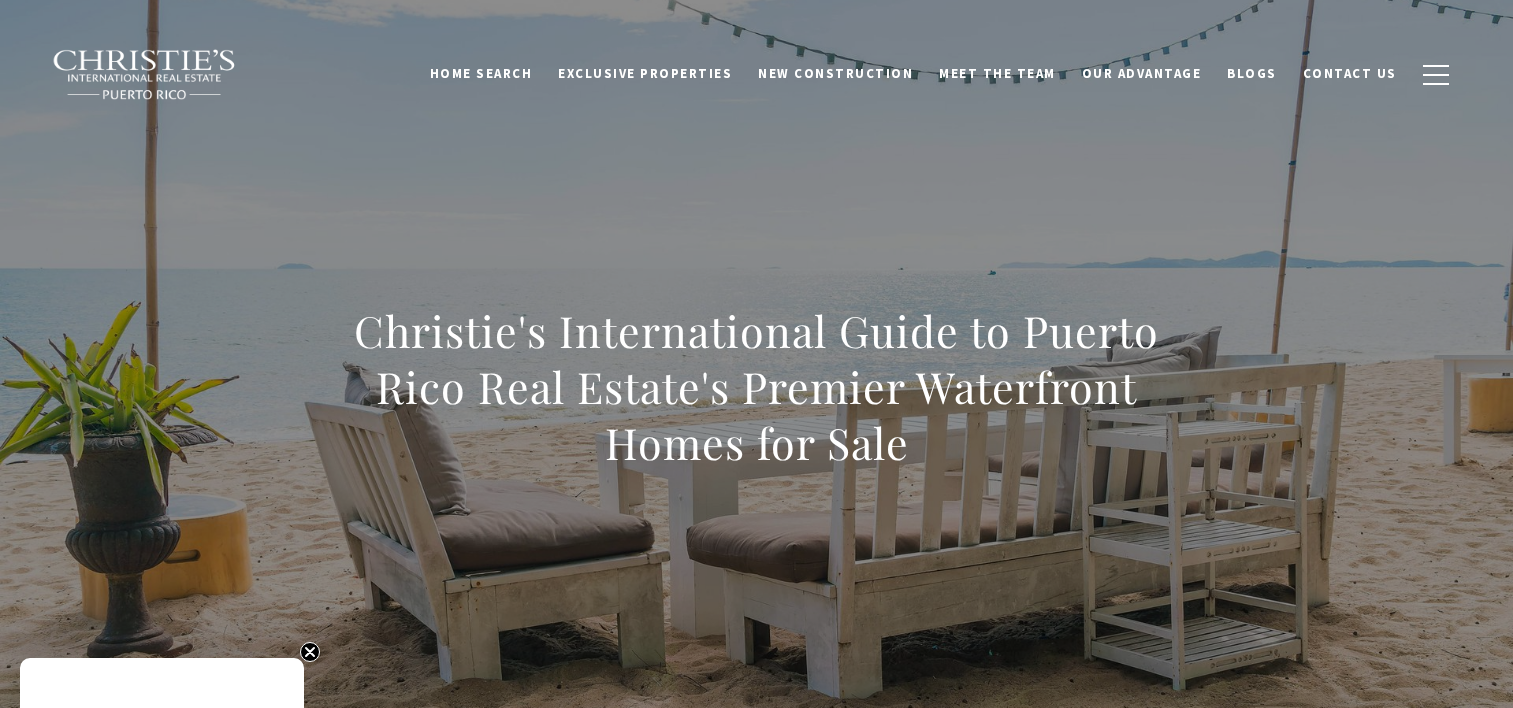 scroll, scrollTop: 0, scrollLeft: 0, axis: both 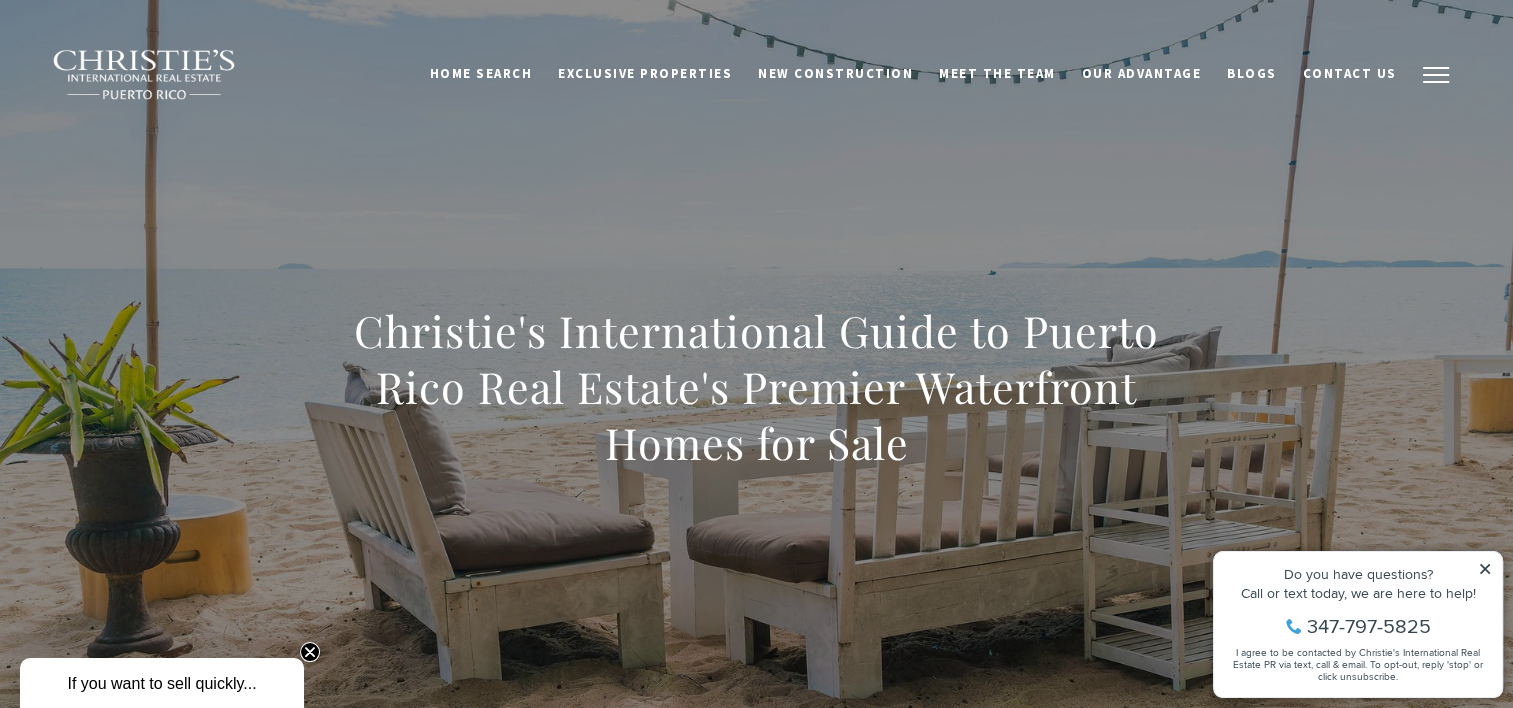 click at bounding box center [1436, 75] 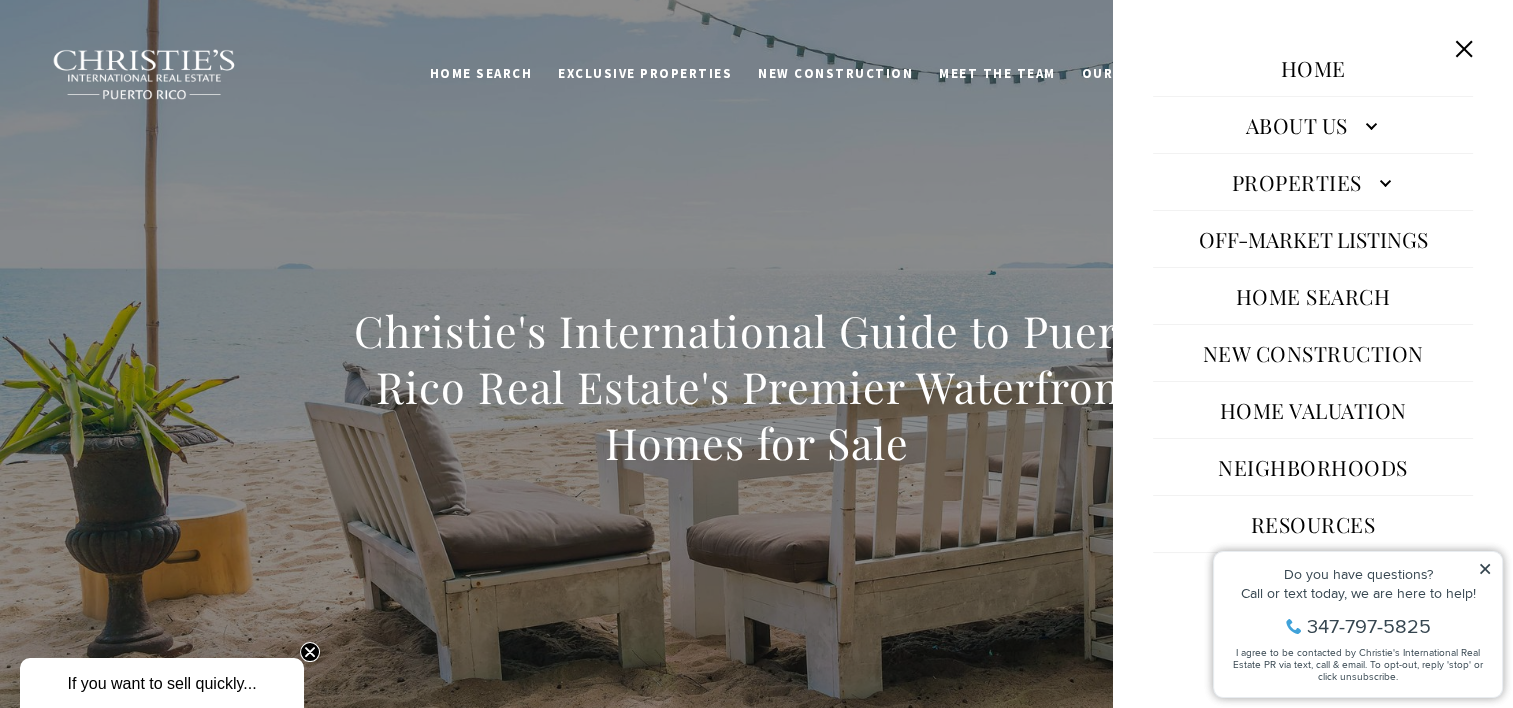 click on "Properties" at bounding box center (1313, 182) 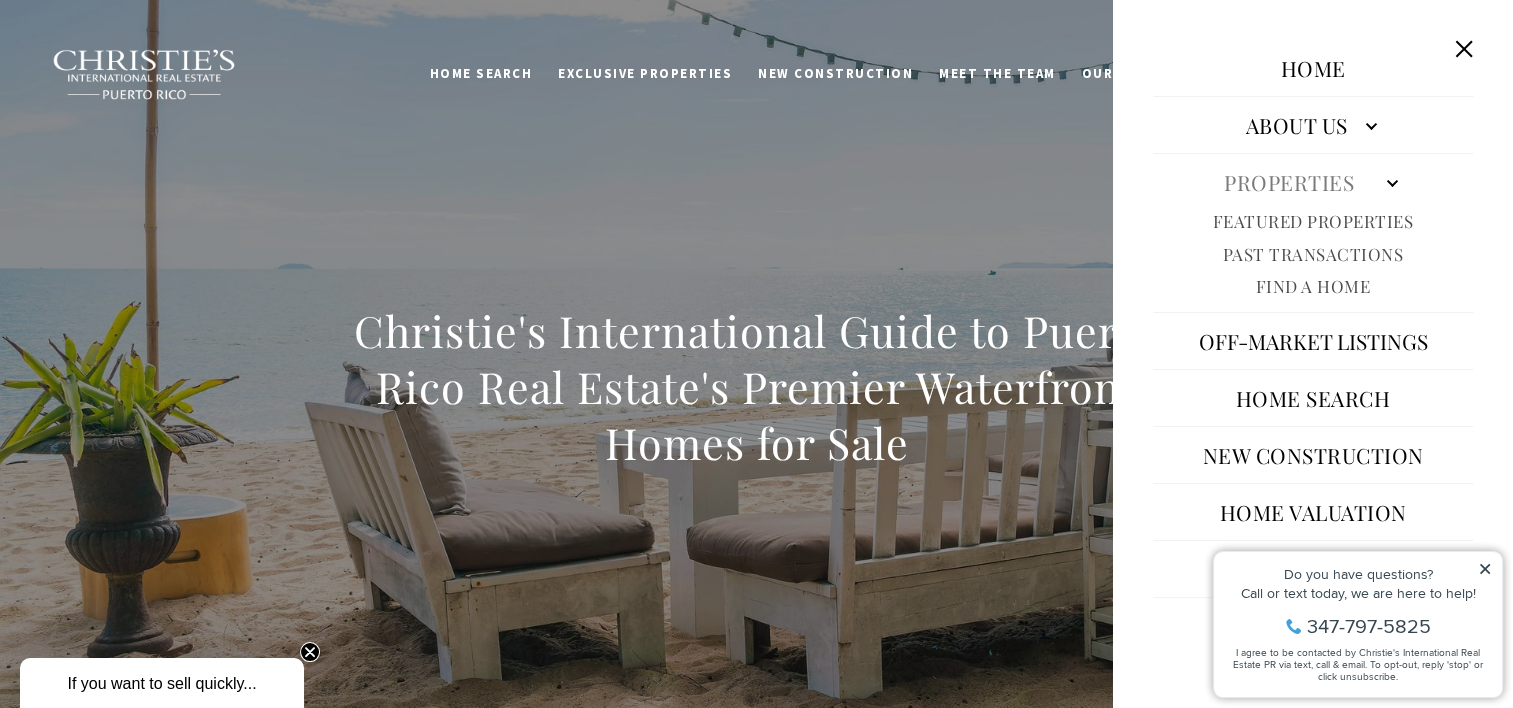 click on "Find A Home" at bounding box center (1313, 286) 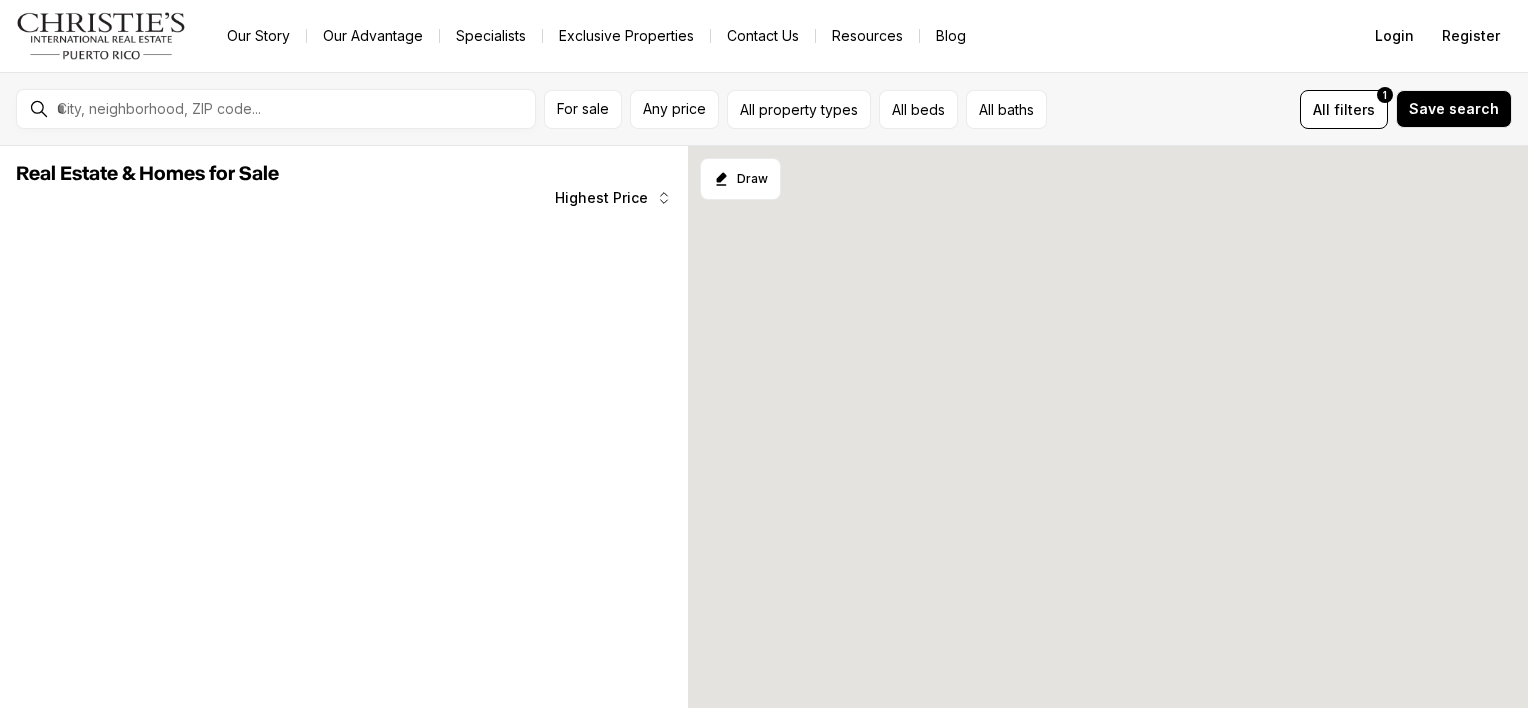 scroll, scrollTop: 0, scrollLeft: 0, axis: both 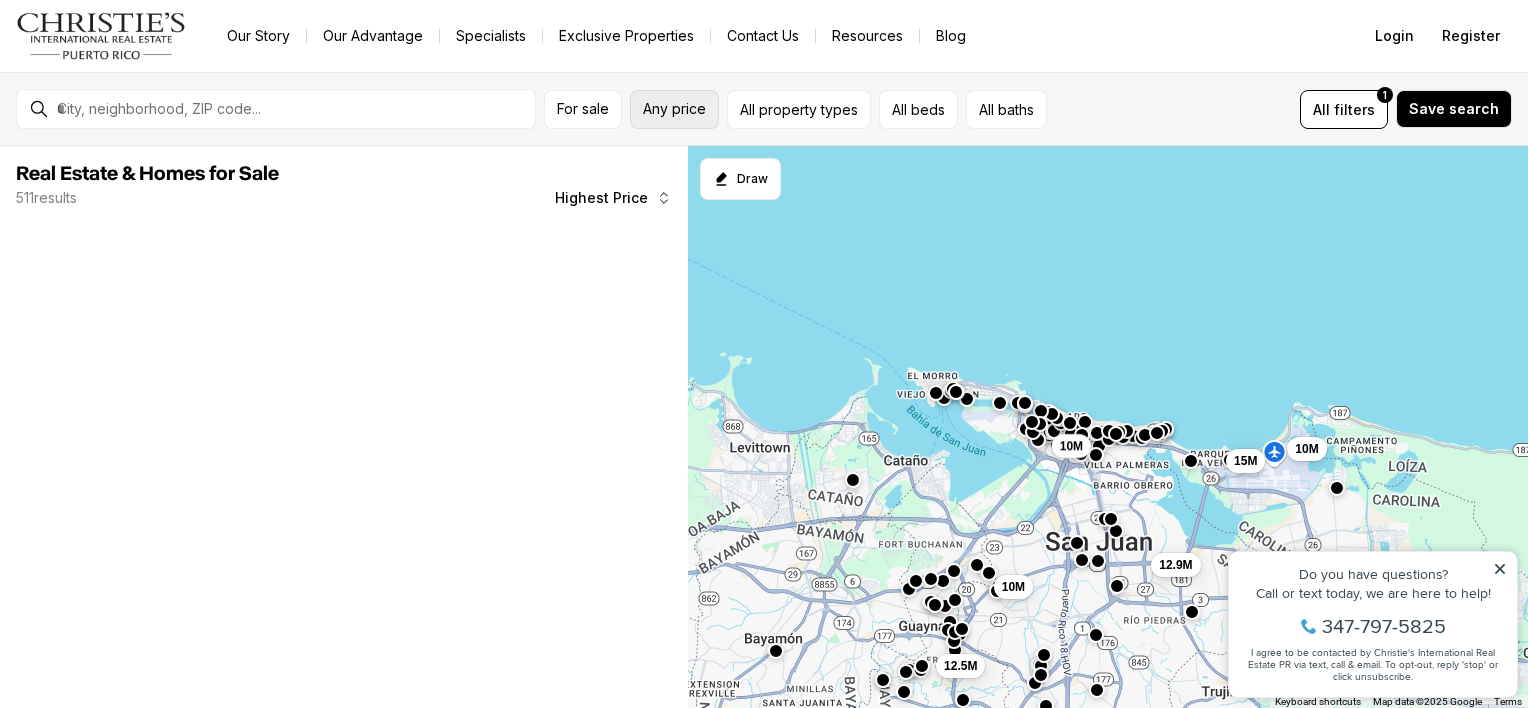 click on "Any price" at bounding box center [674, 109] 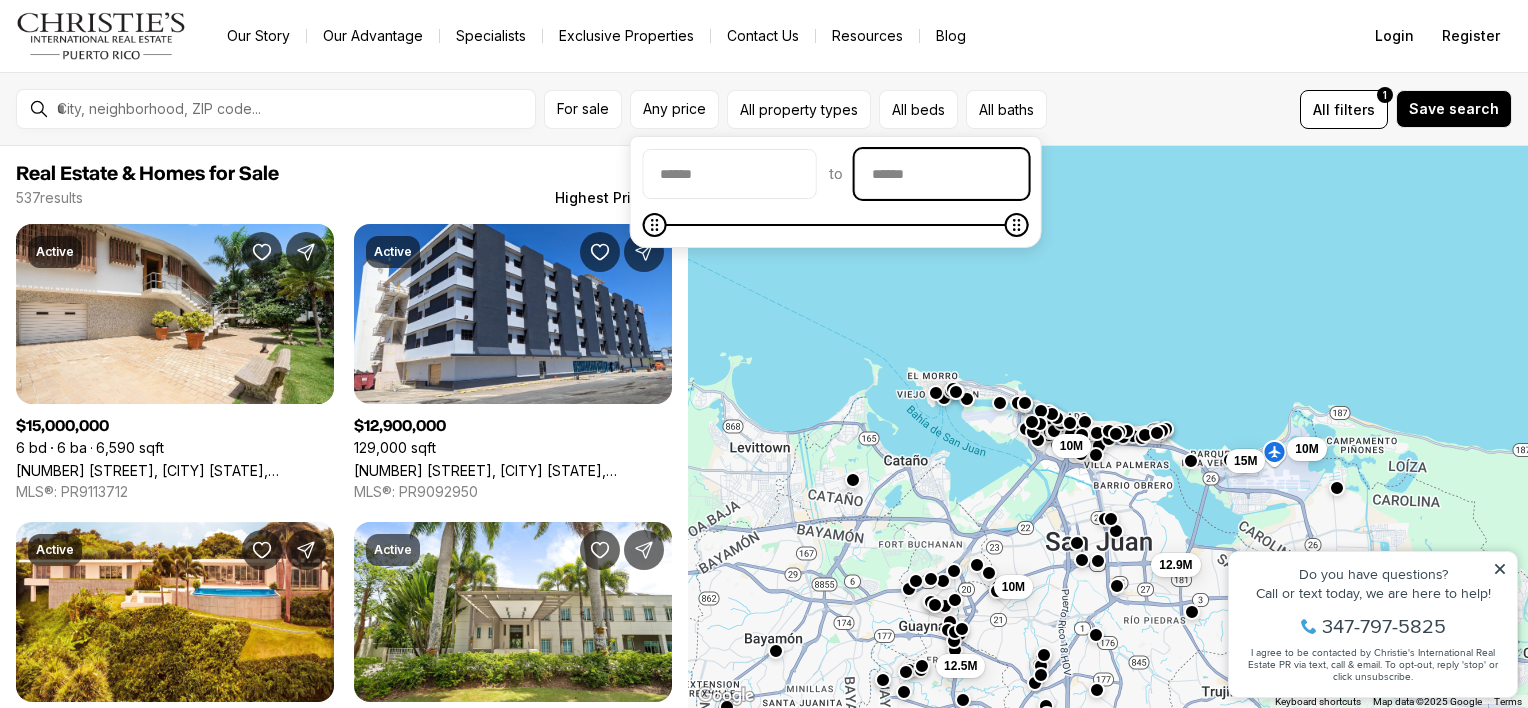 click at bounding box center [942, 174] 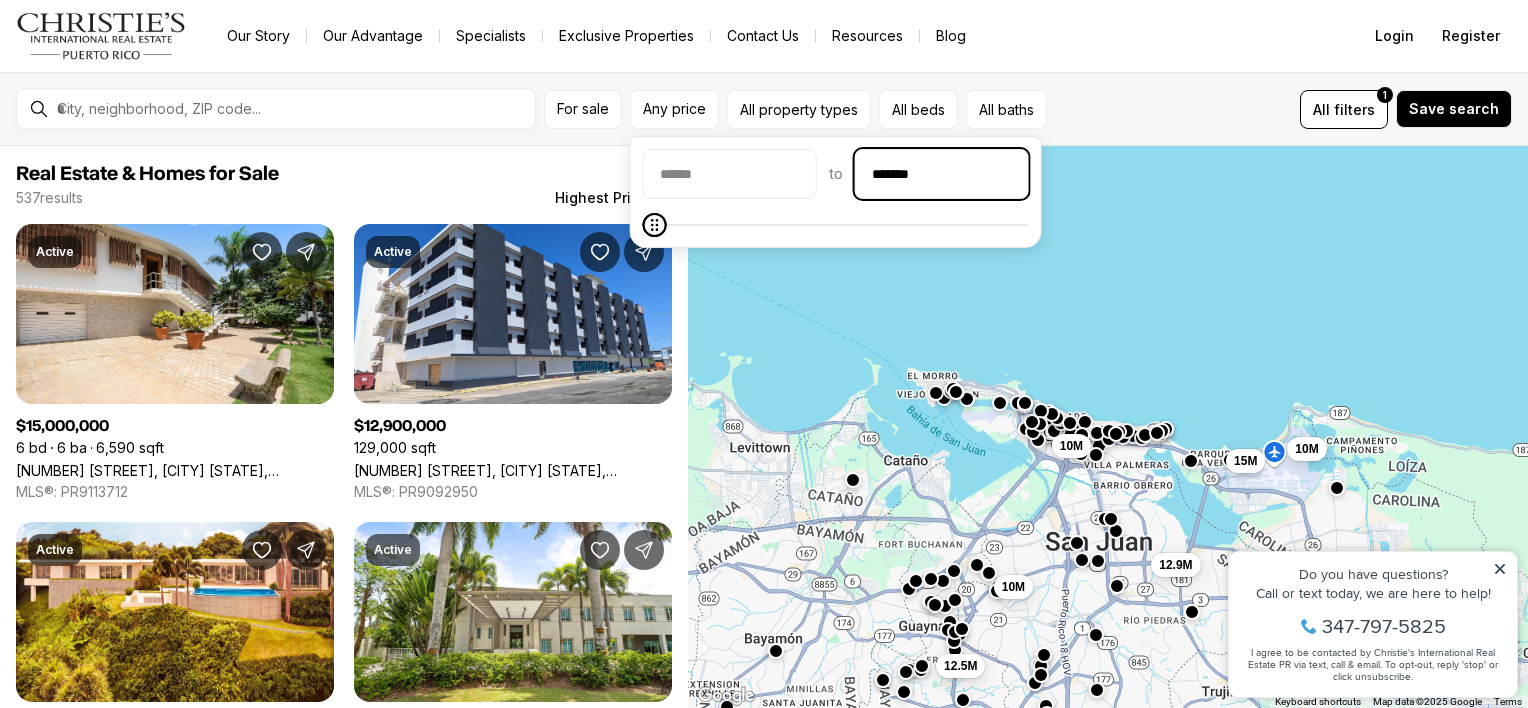 type on "********" 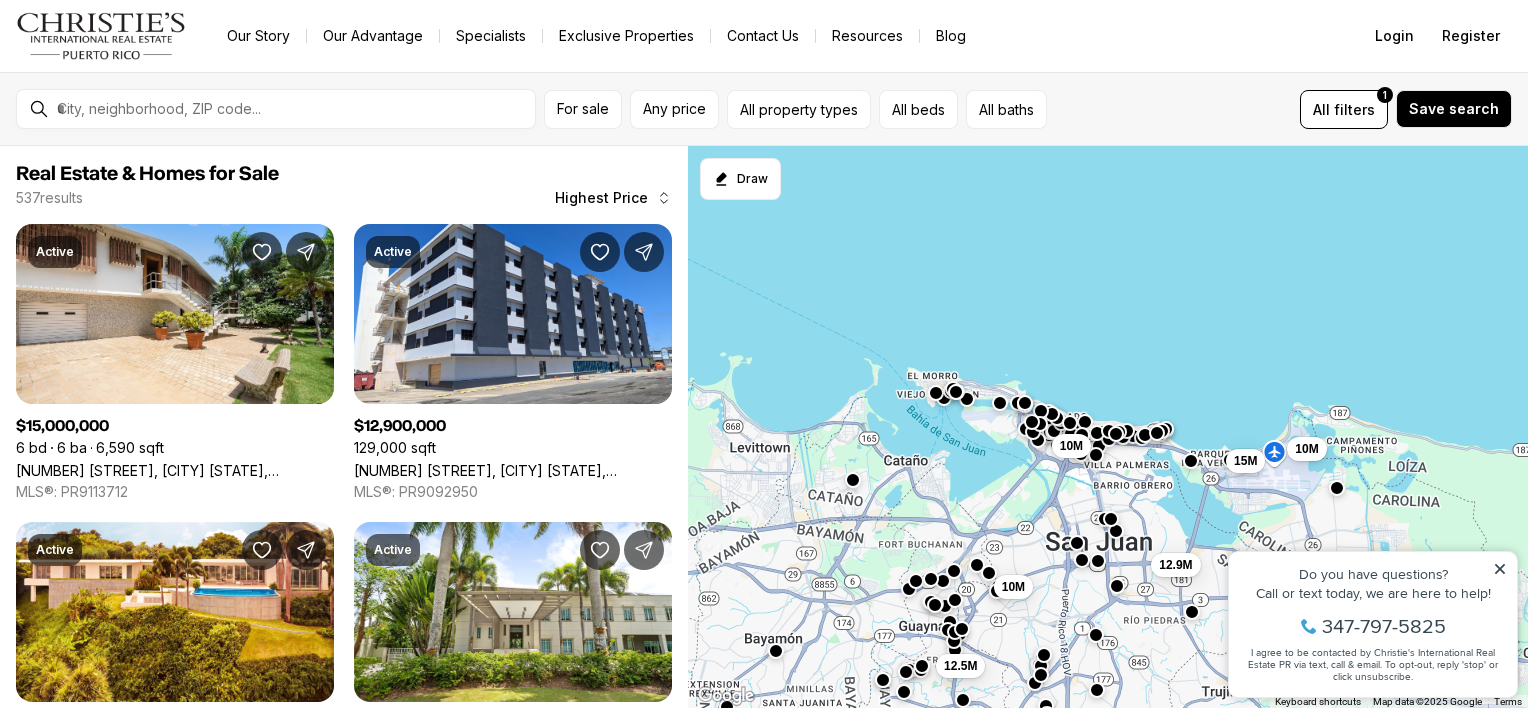 click on "All filters 1 Save search" at bounding box center (1283, 109) 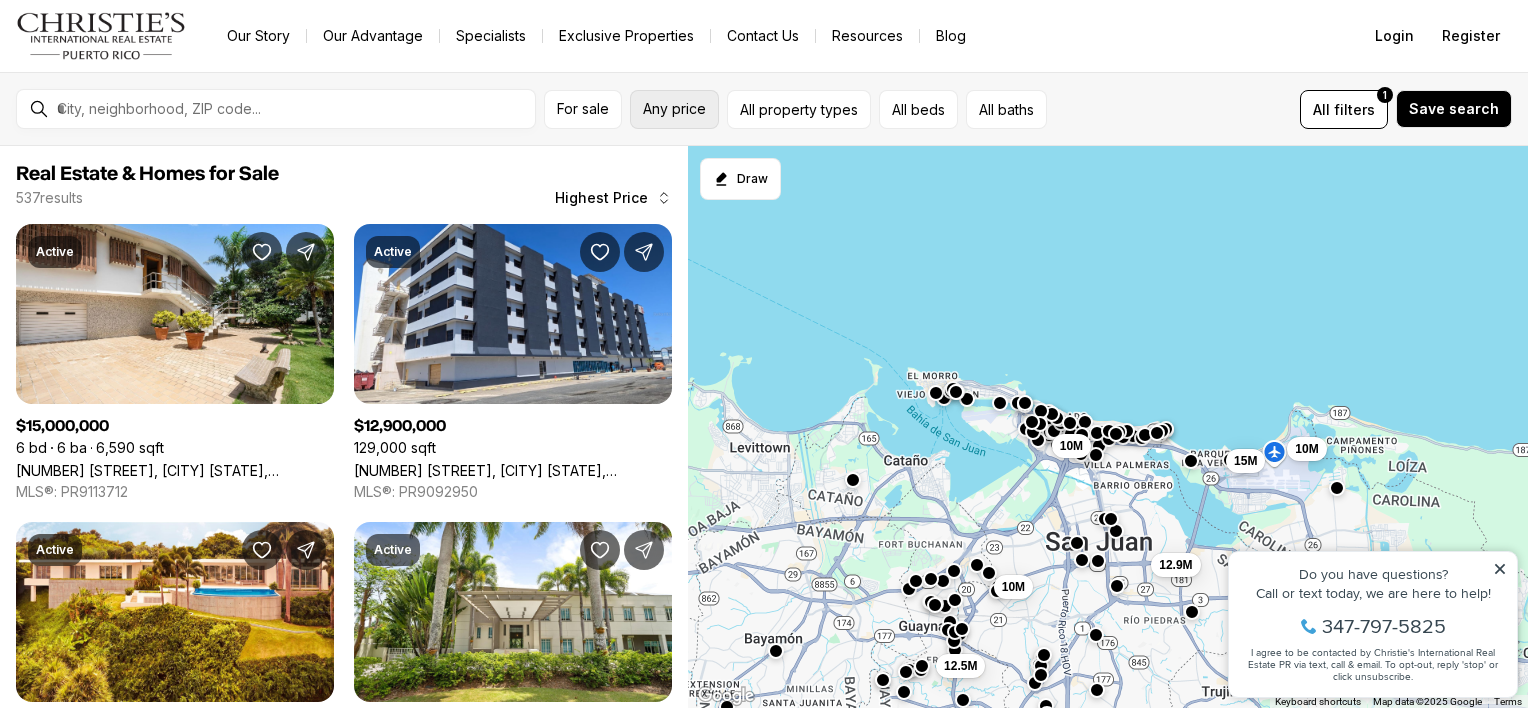 click on "Any price" at bounding box center [674, 109] 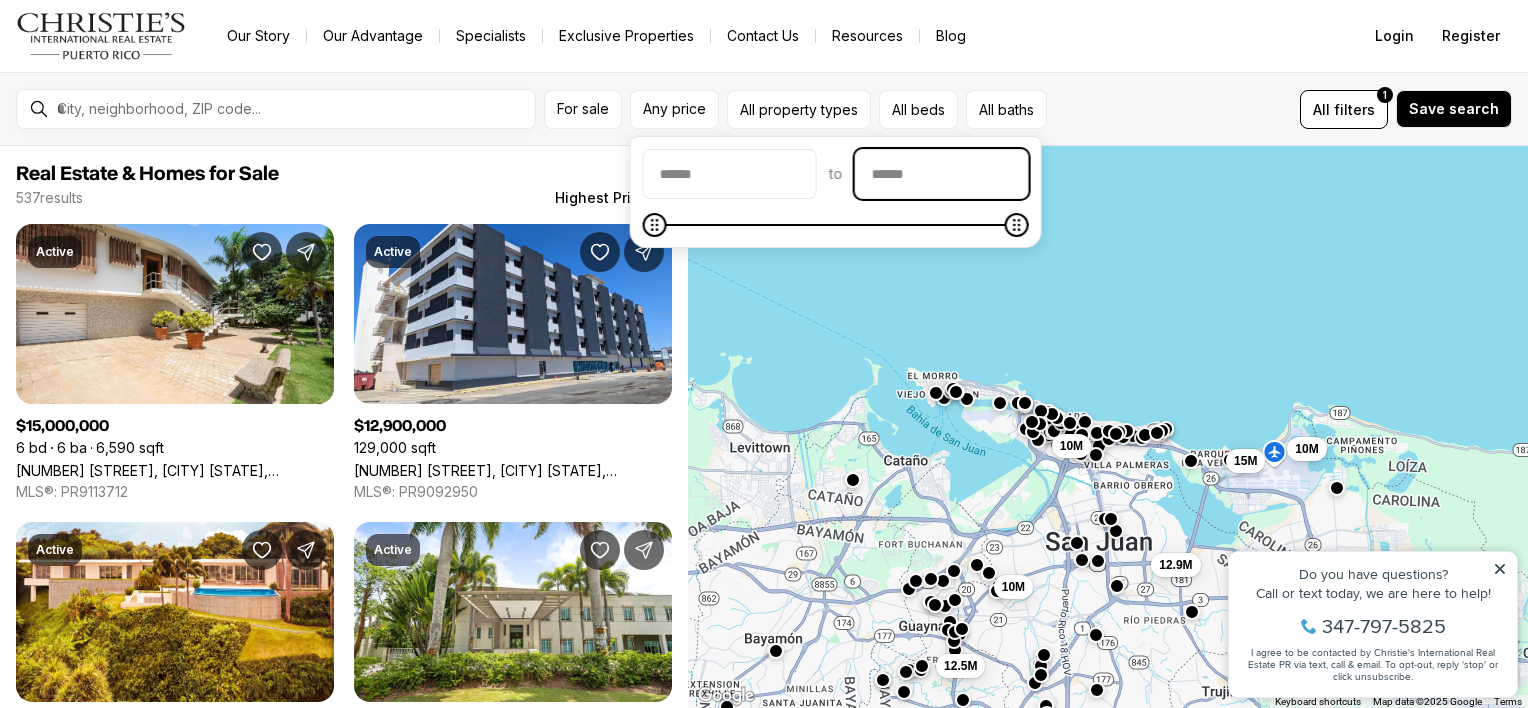 click at bounding box center (942, 174) 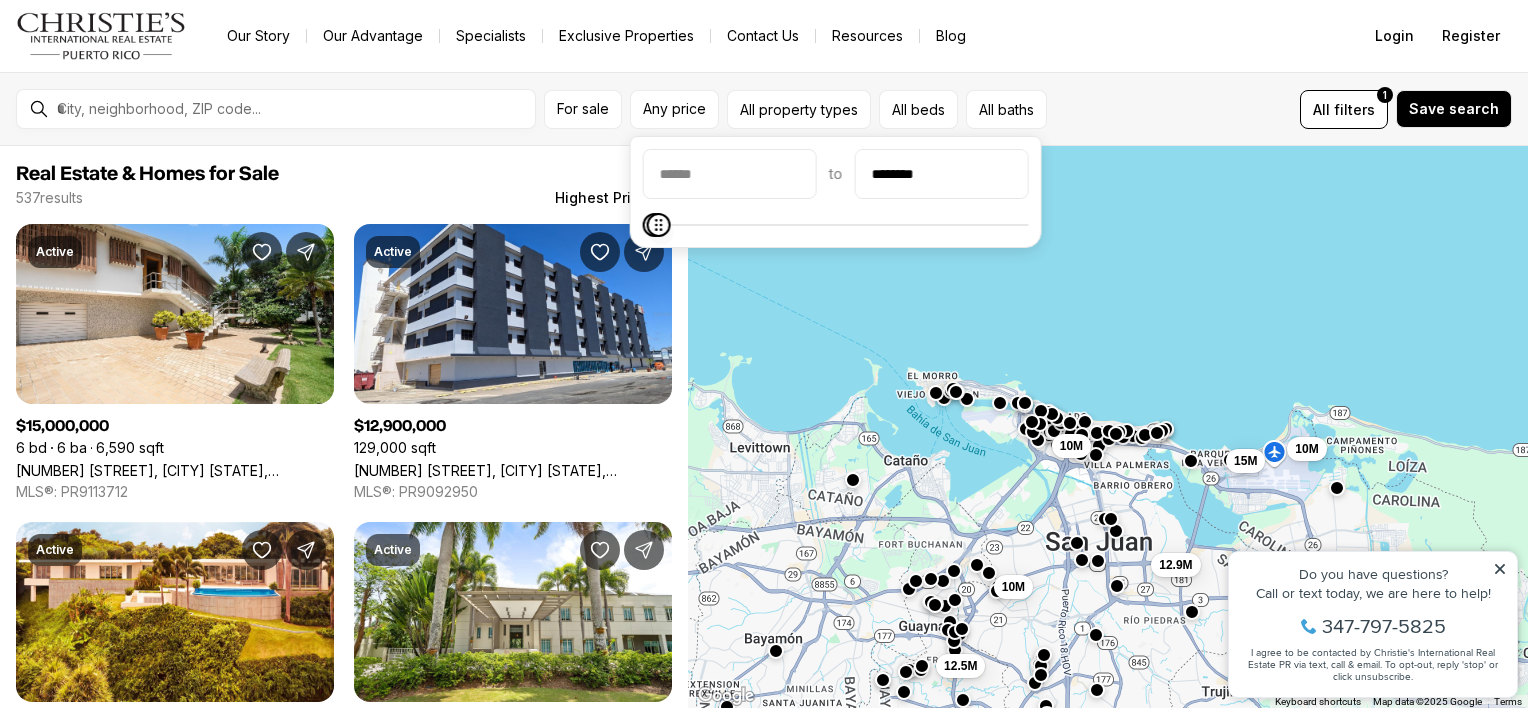 click at bounding box center [836, 225] 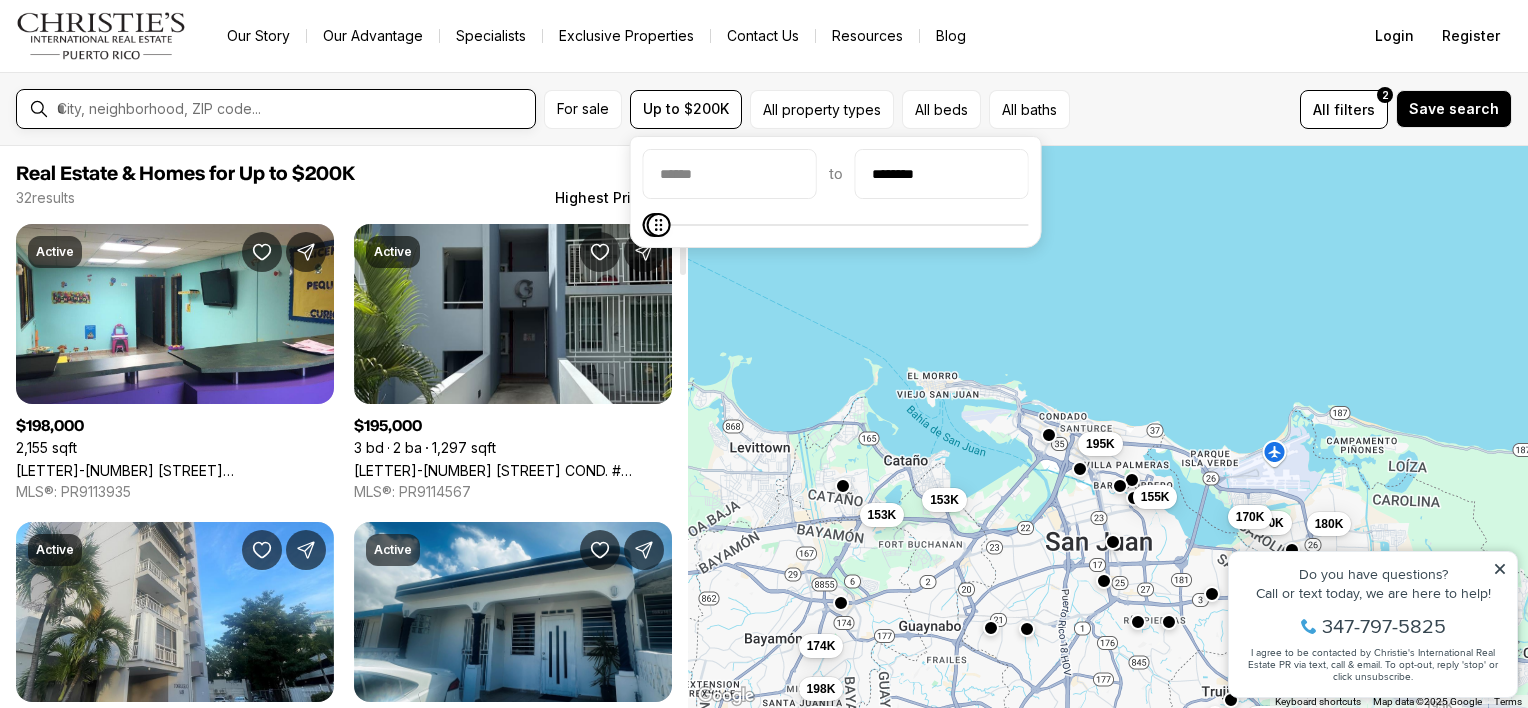click at bounding box center (292, 109) 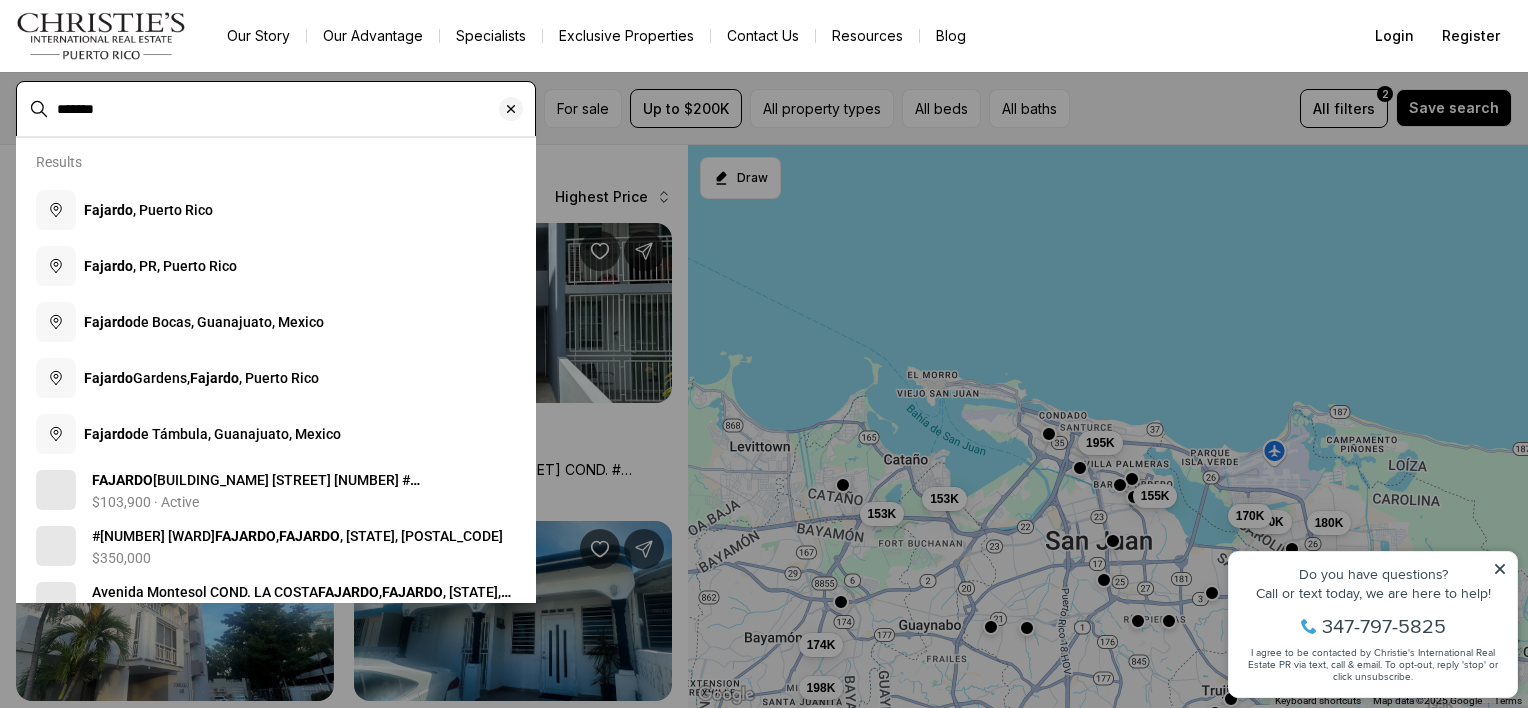 type on "*******" 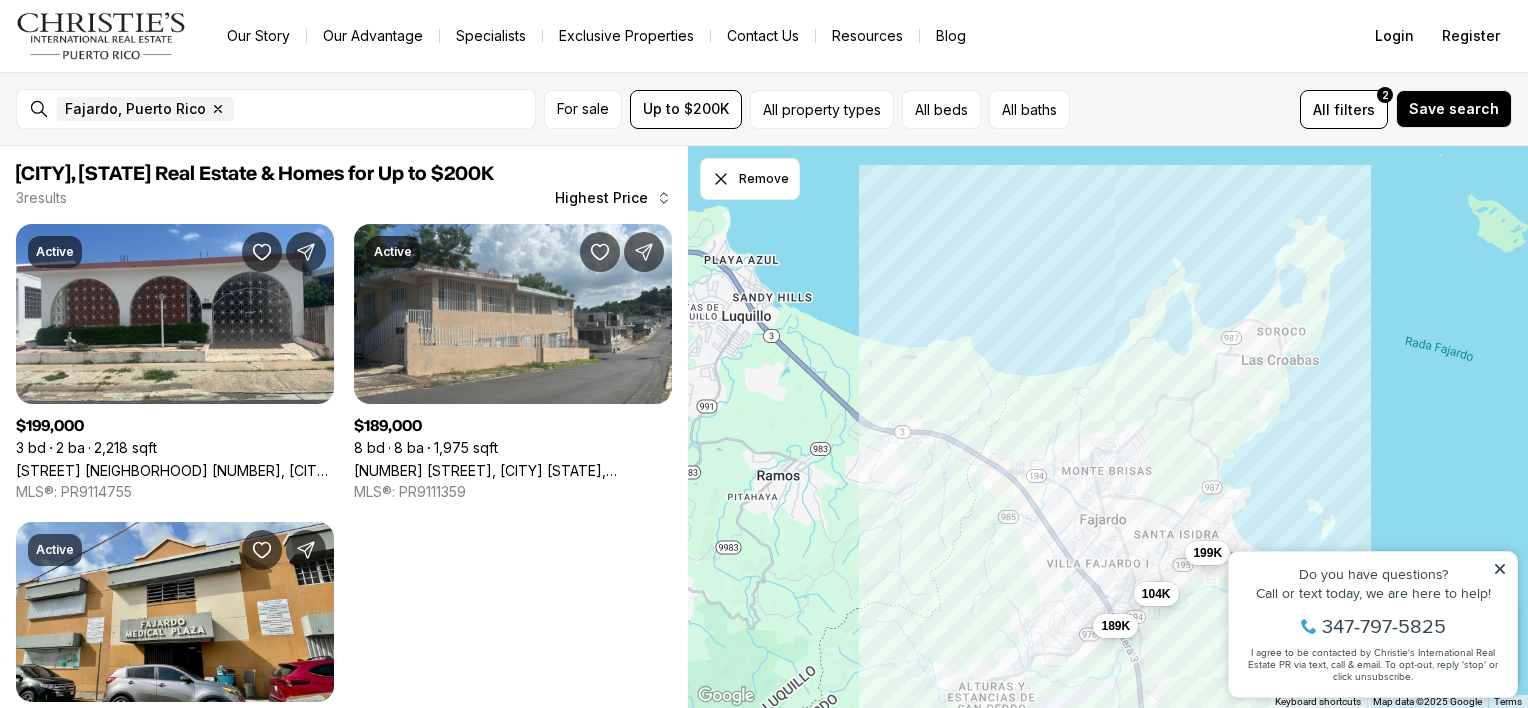 drag, startPoint x: 1171, startPoint y: 338, endPoint x: 1172, endPoint y: 476, distance: 138.00362 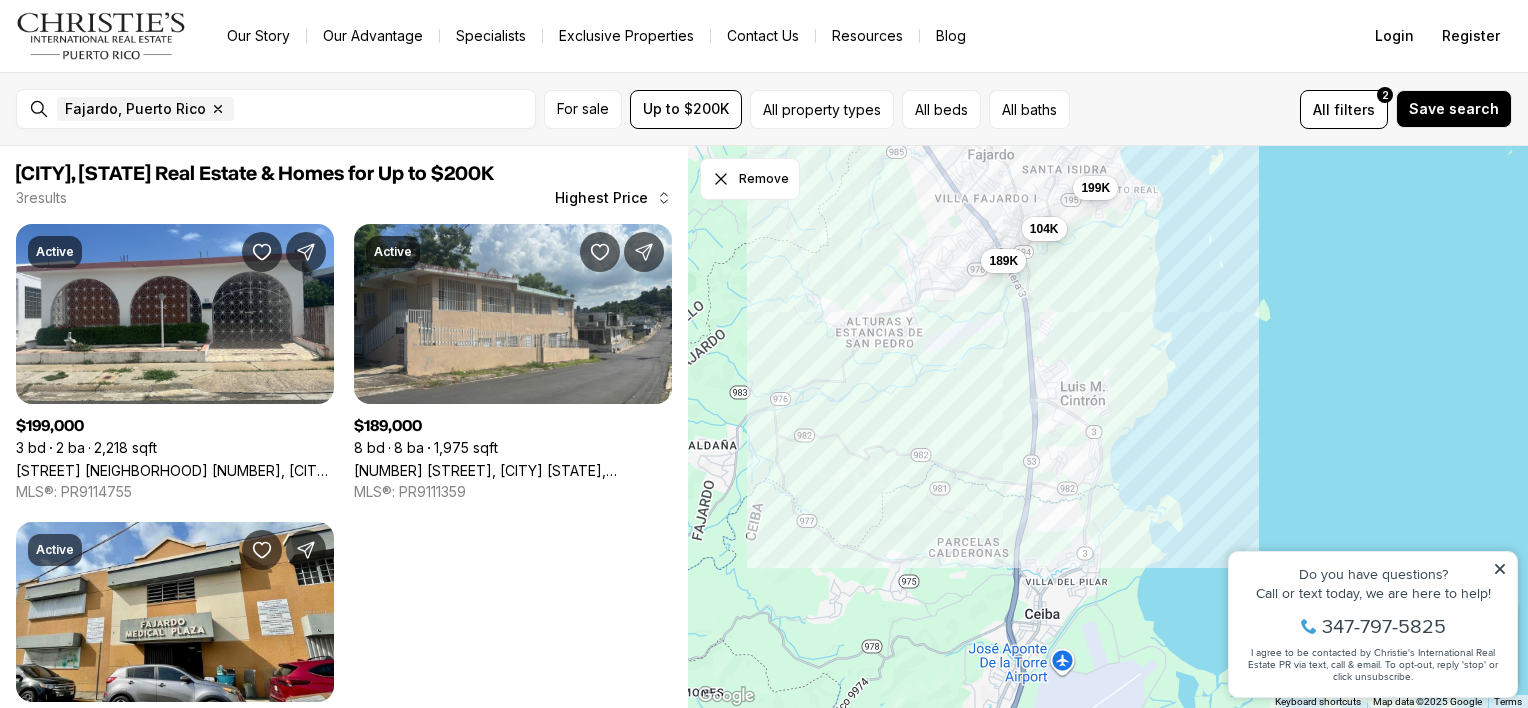 drag, startPoint x: 1320, startPoint y: 430, endPoint x: 1204, endPoint y: 56, distance: 391.5763 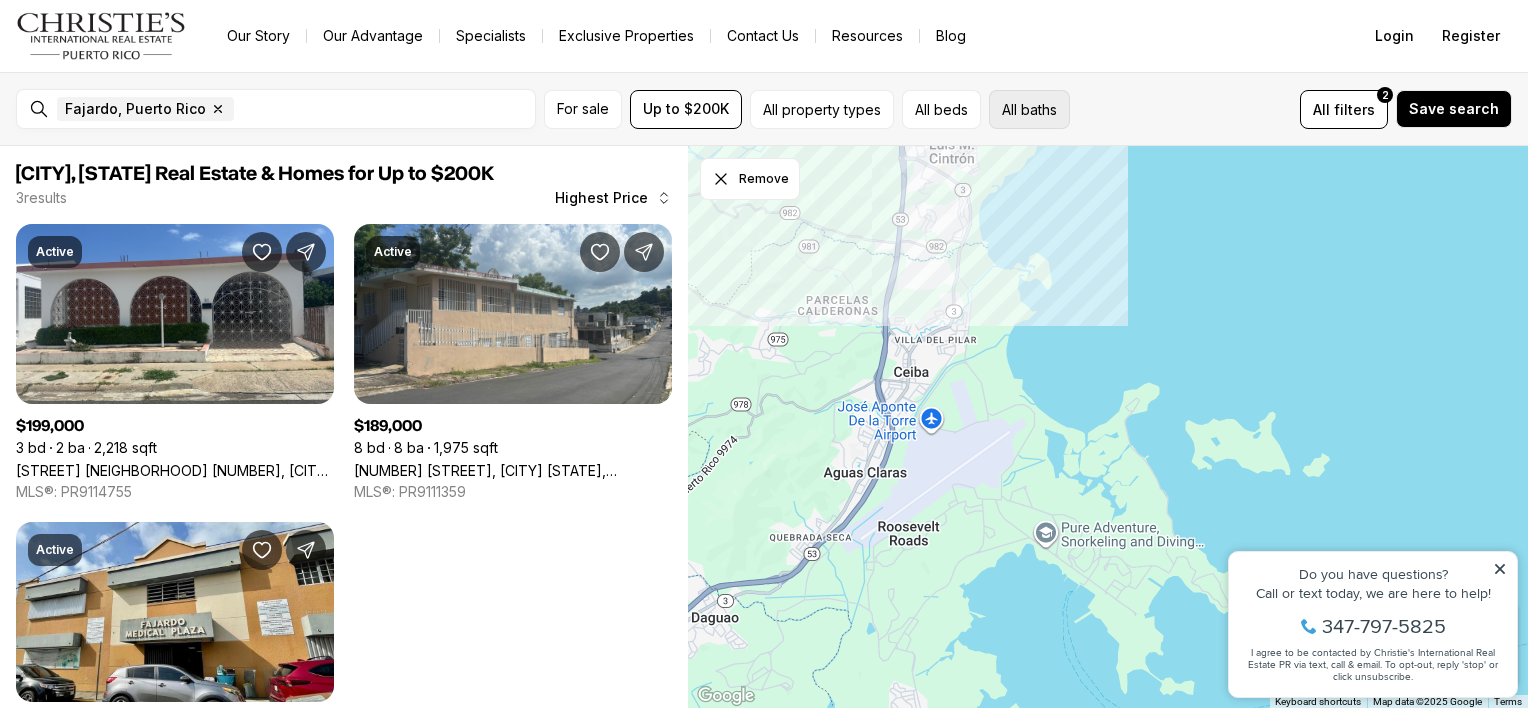 drag, startPoint x: 1172, startPoint y: 368, endPoint x: 1038, endPoint y: 125, distance: 277.49774 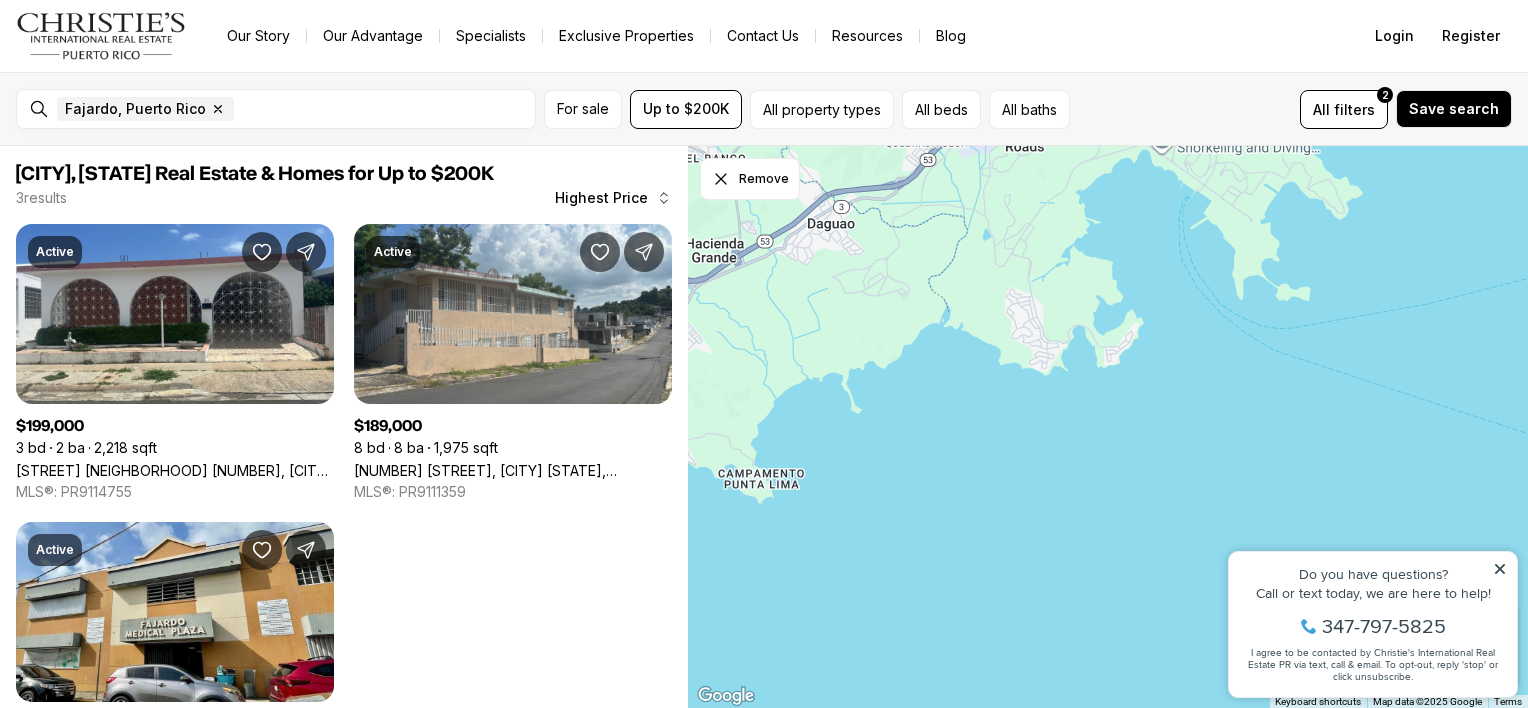 drag, startPoint x: 989, startPoint y: 452, endPoint x: 1108, endPoint y: 56, distance: 413.49365 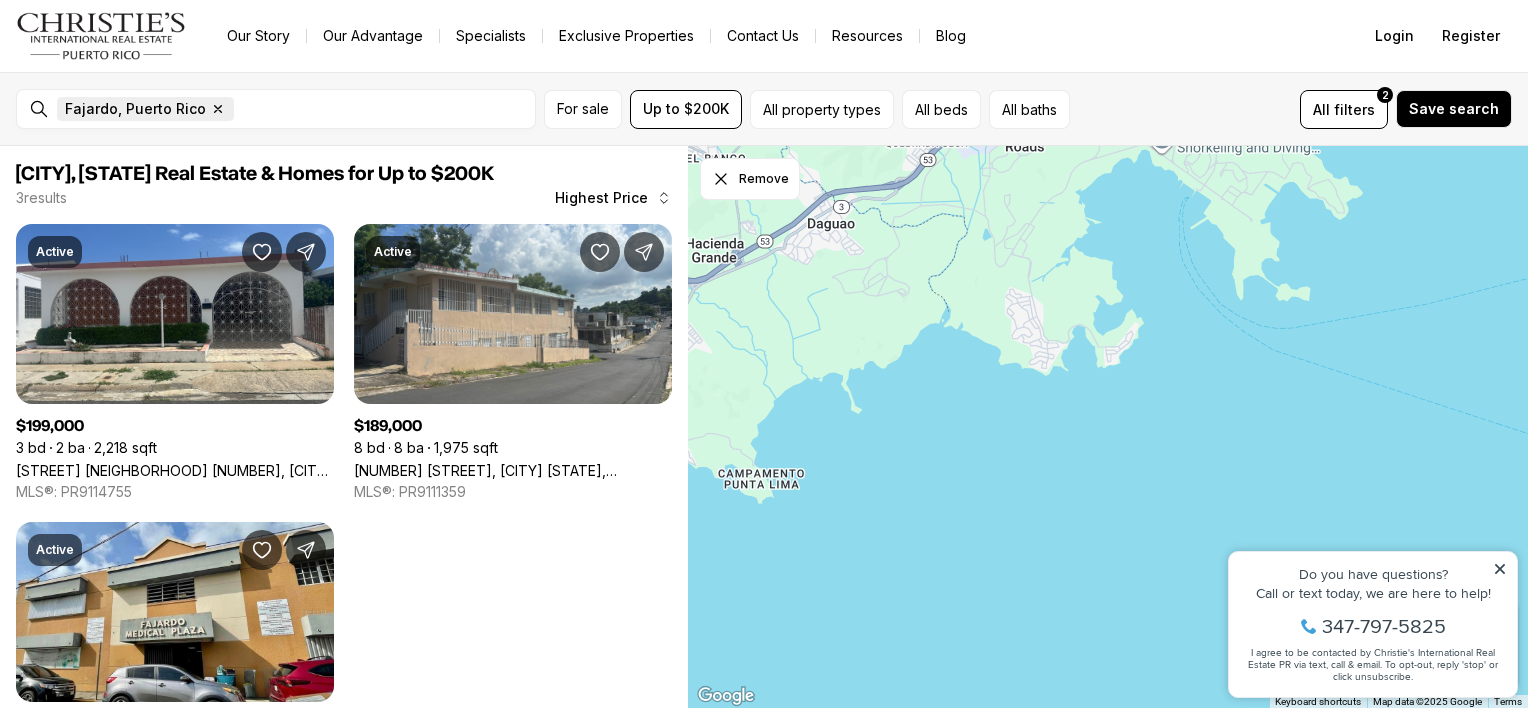 click 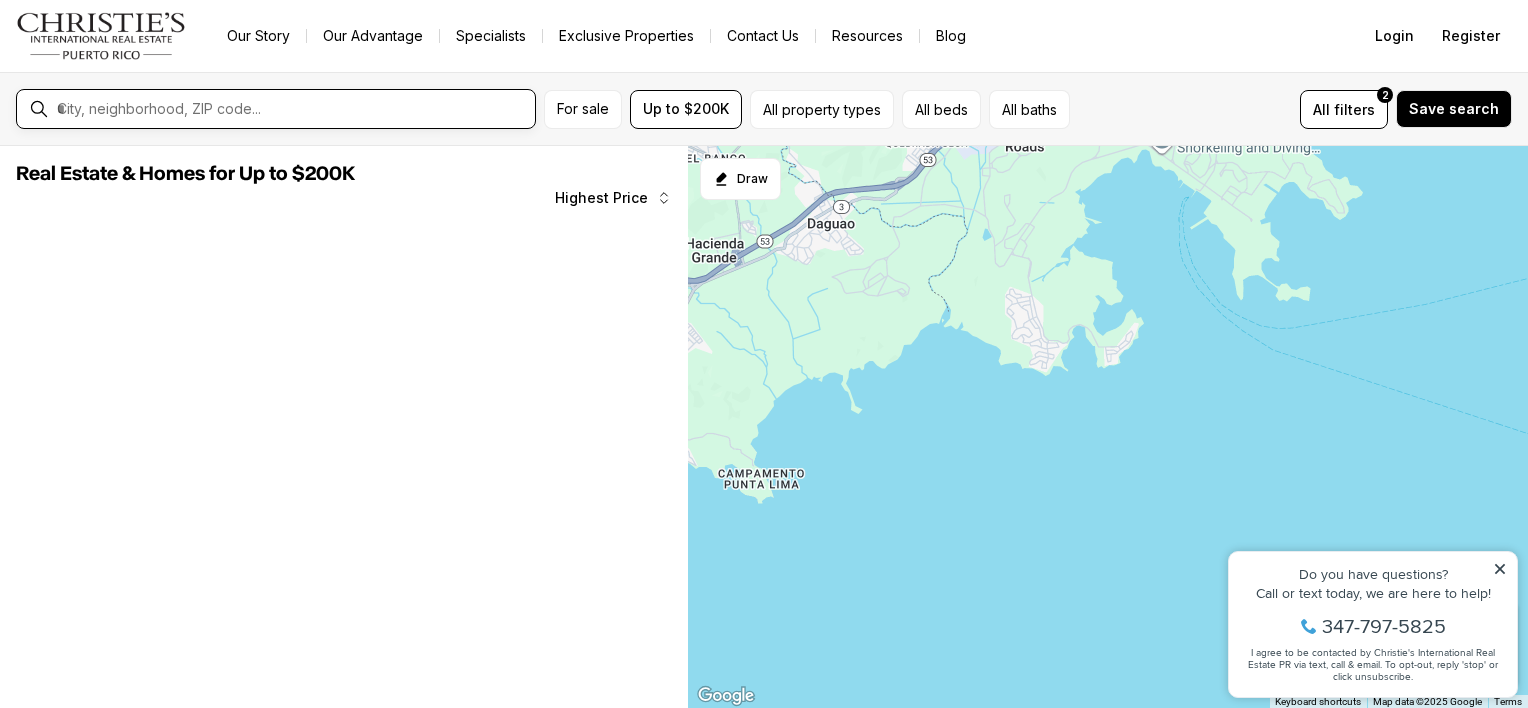 click at bounding box center (292, 109) 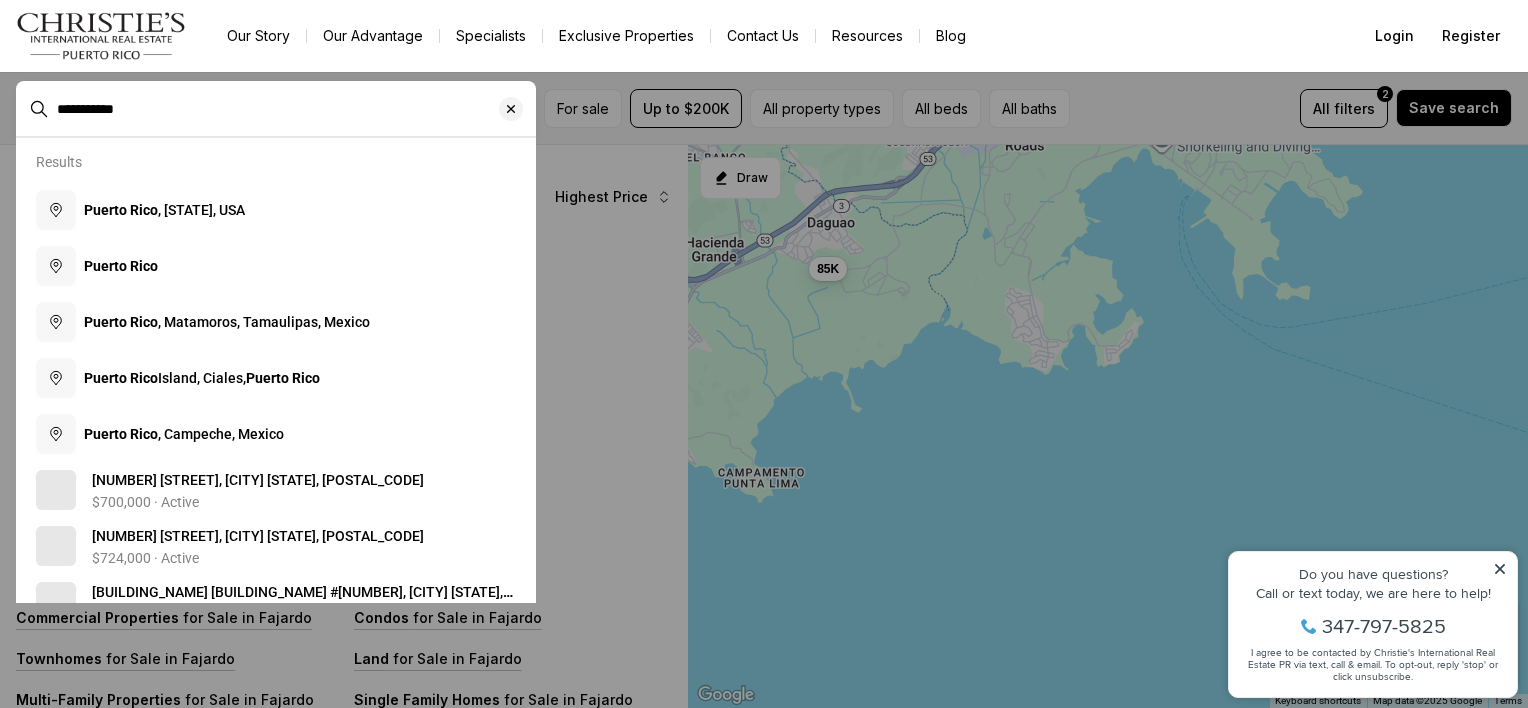 type on "**********" 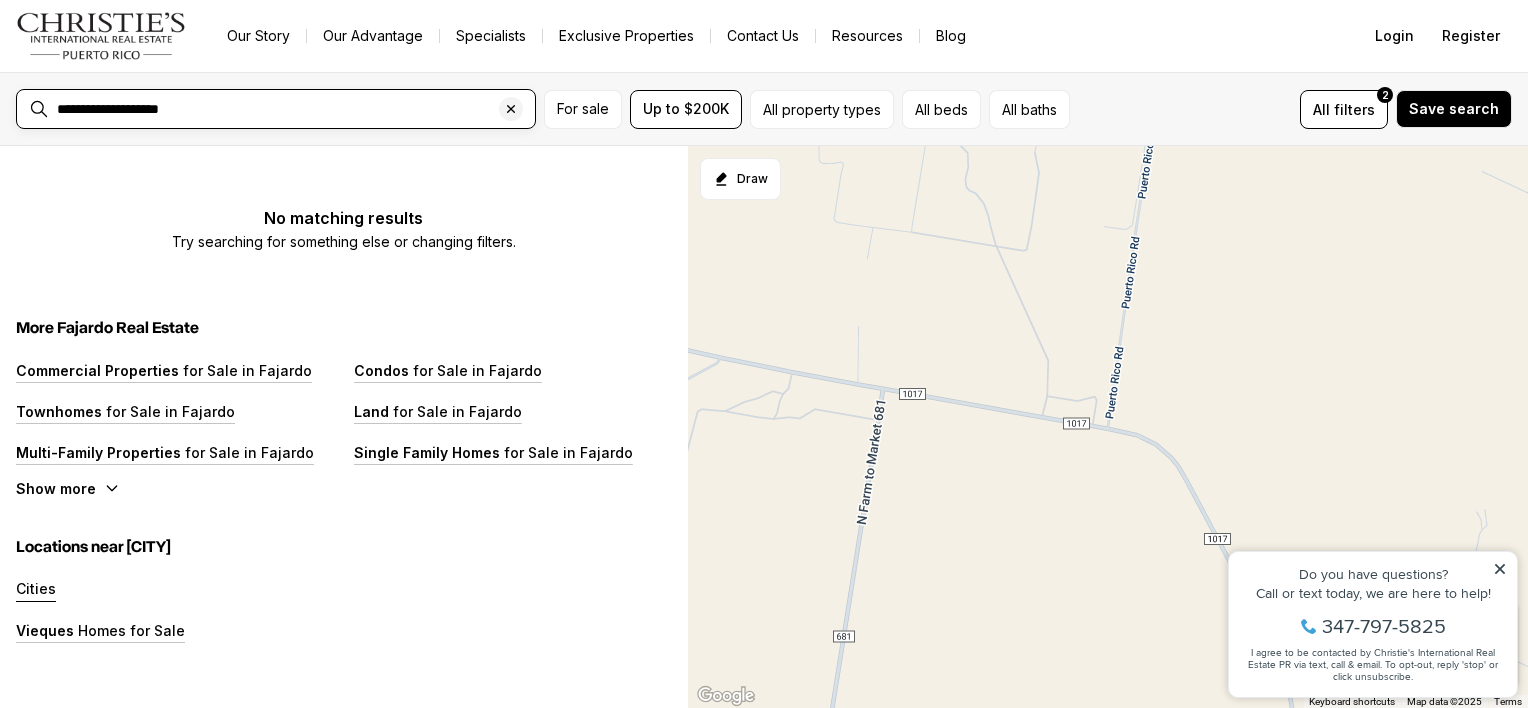 click on "**********" at bounding box center (292, 109) 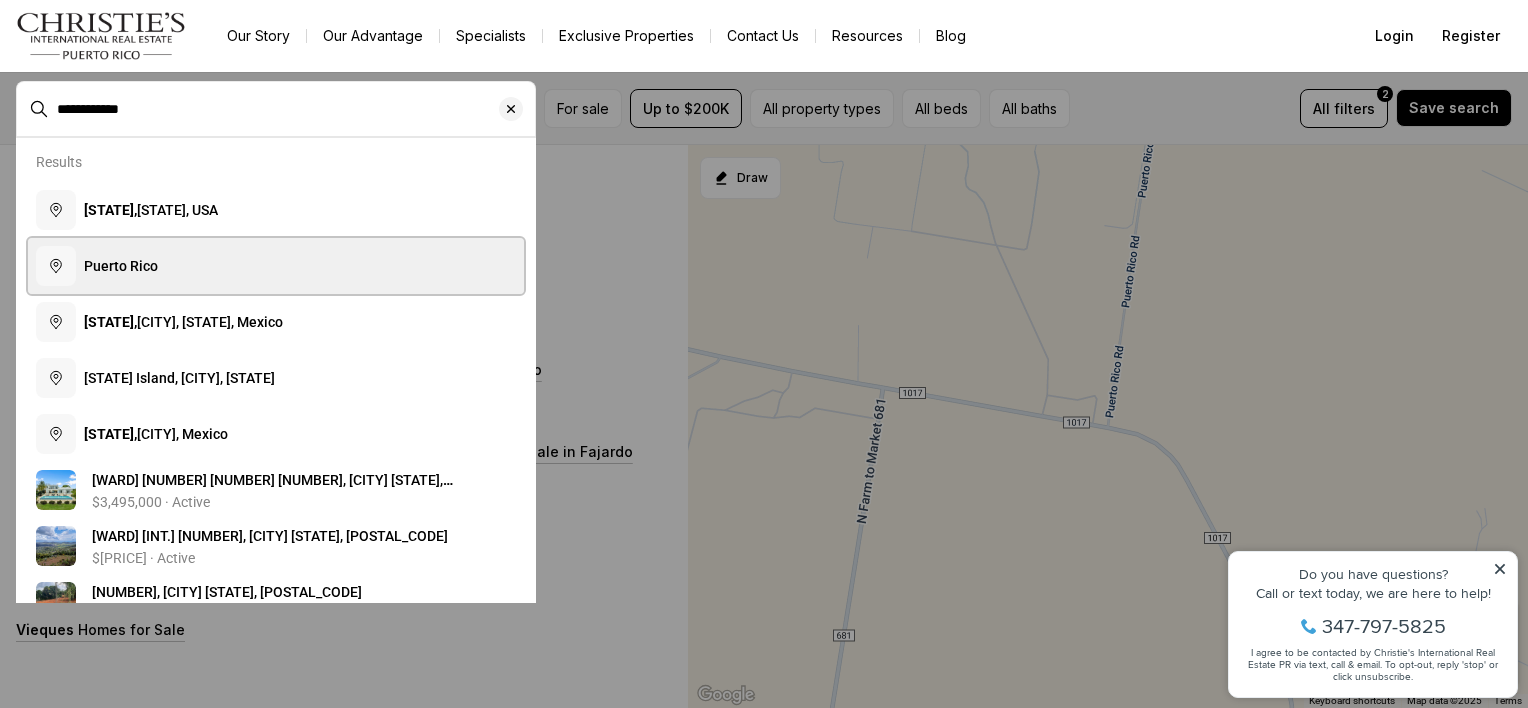 click on "Puerto Rico" at bounding box center (121, 266) 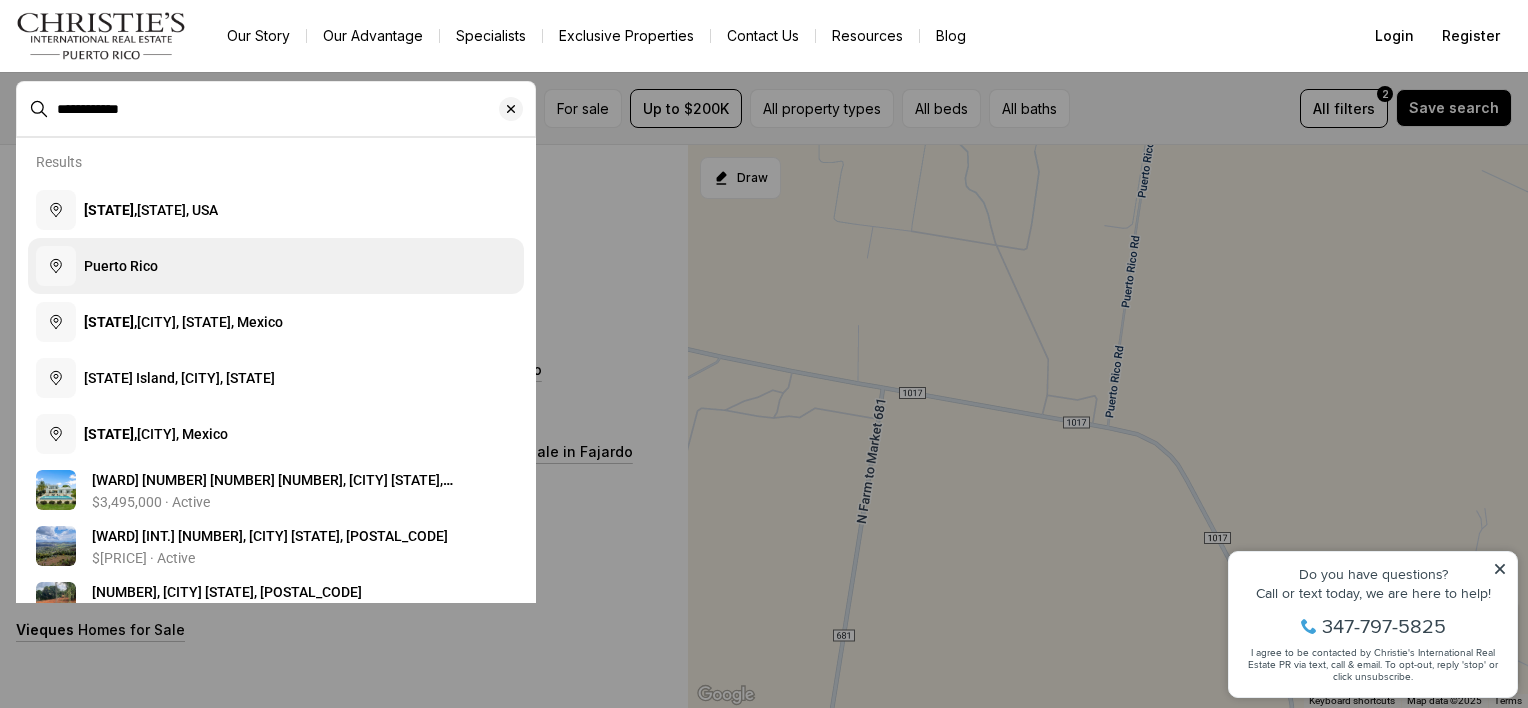 type on "**********" 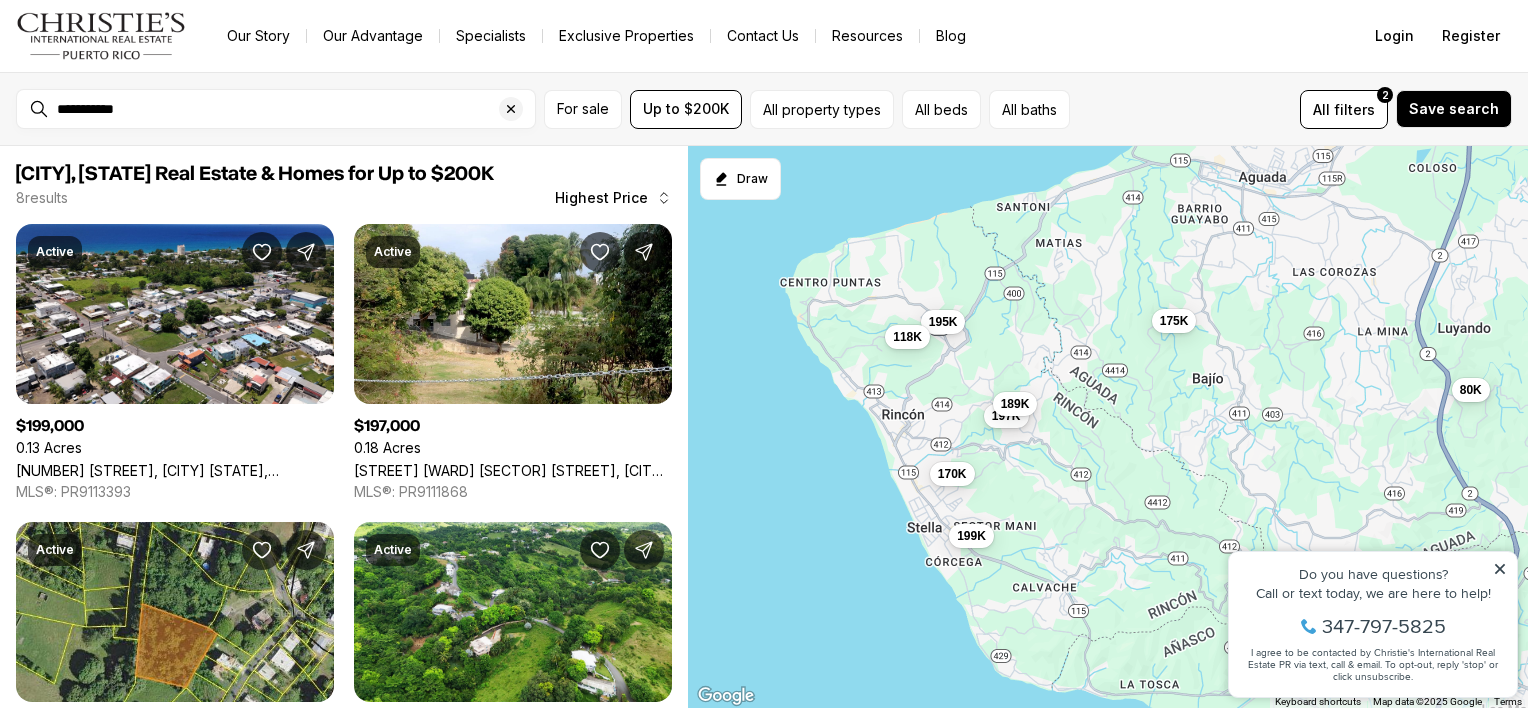 drag, startPoint x: 948, startPoint y: 320, endPoint x: 1078, endPoint y: 431, distance: 170.94151 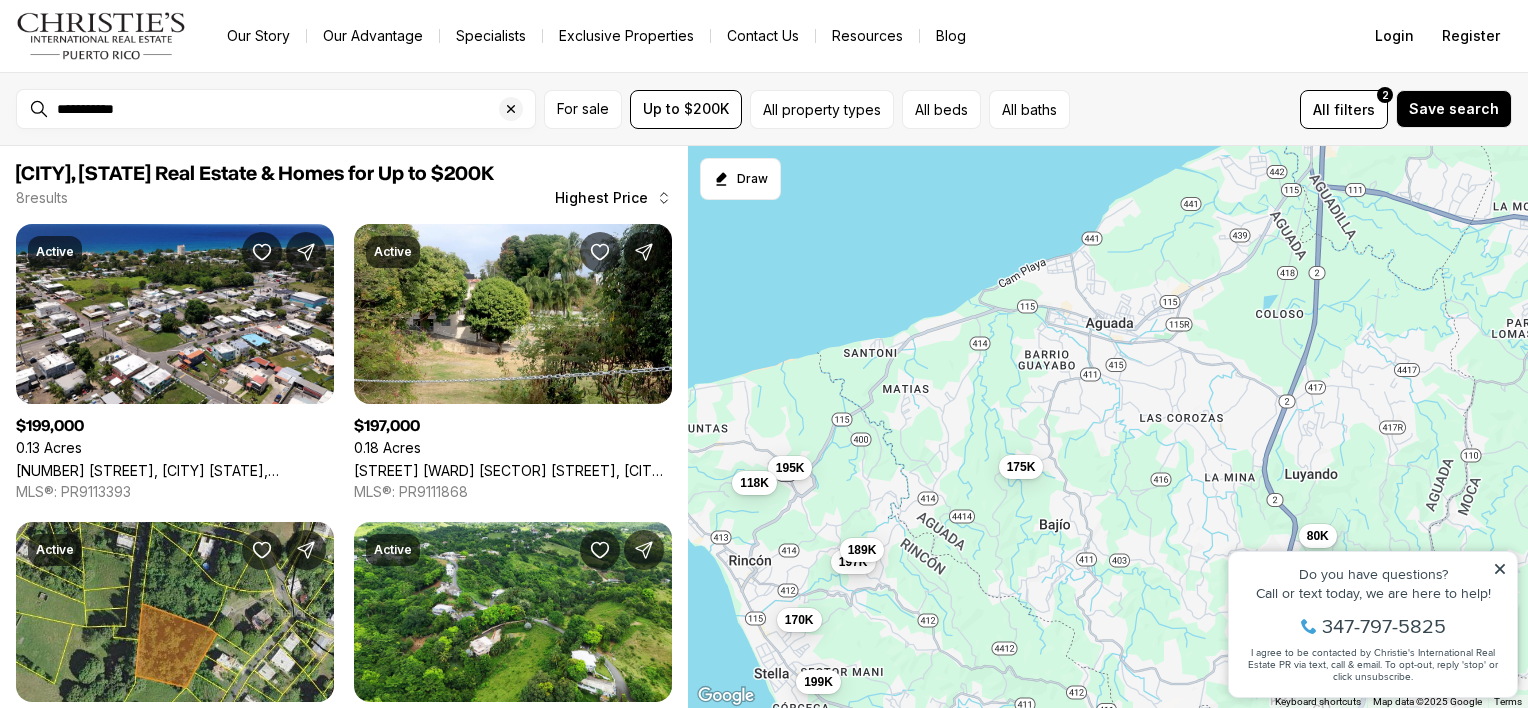 drag, startPoint x: 1266, startPoint y: 371, endPoint x: 1068, endPoint y: 540, distance: 260.3171 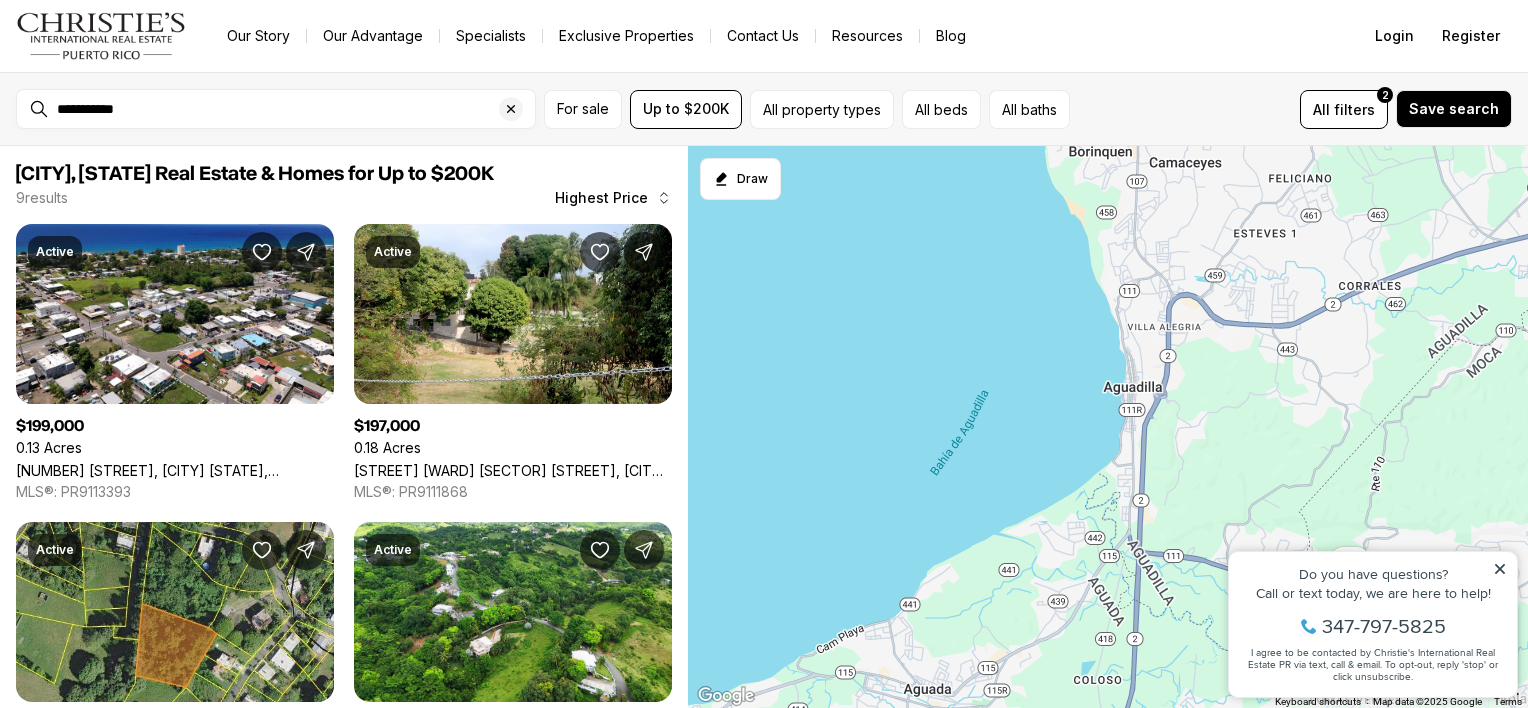 drag, startPoint x: 1246, startPoint y: 360, endPoint x: 1098, endPoint y: 732, distance: 400.35983 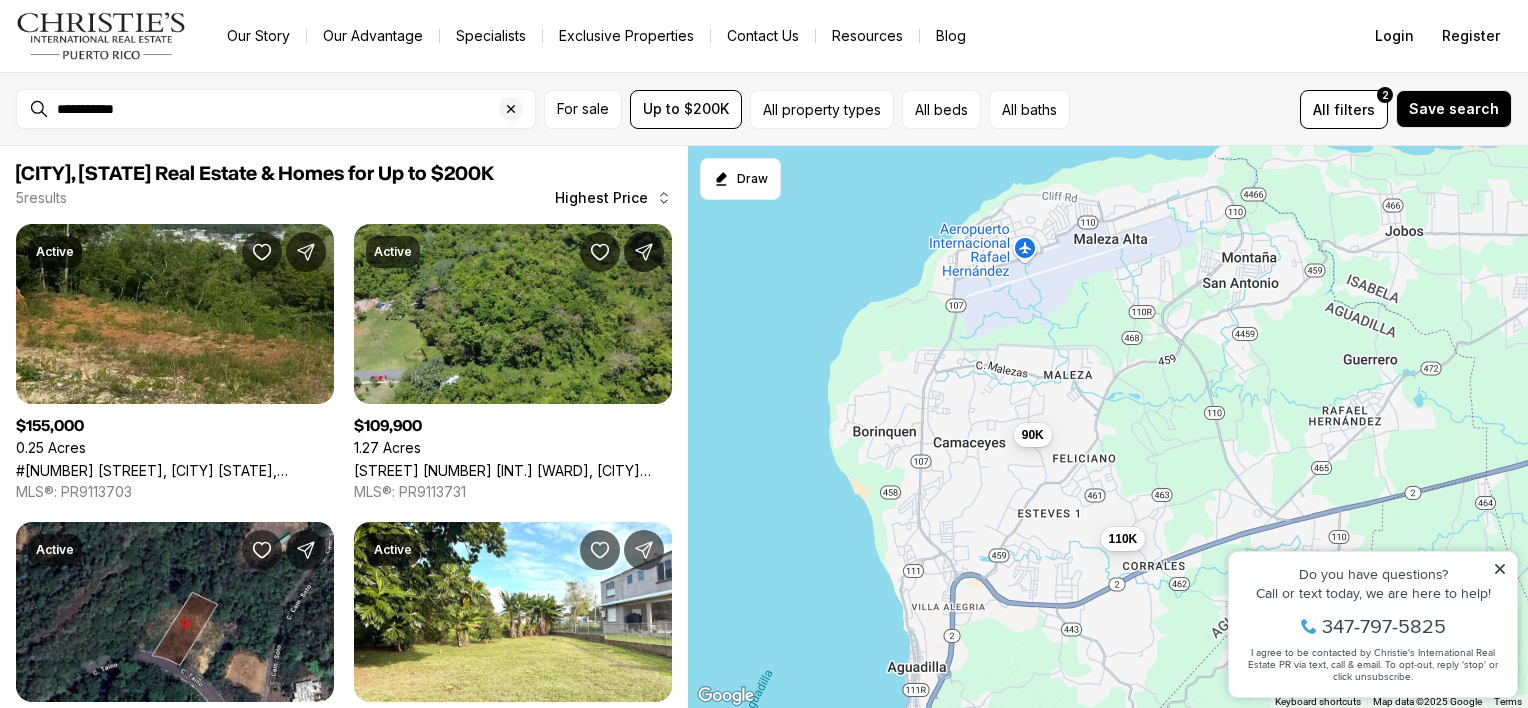 drag, startPoint x: 1223, startPoint y: 303, endPoint x: 998, endPoint y: 592, distance: 366.25946 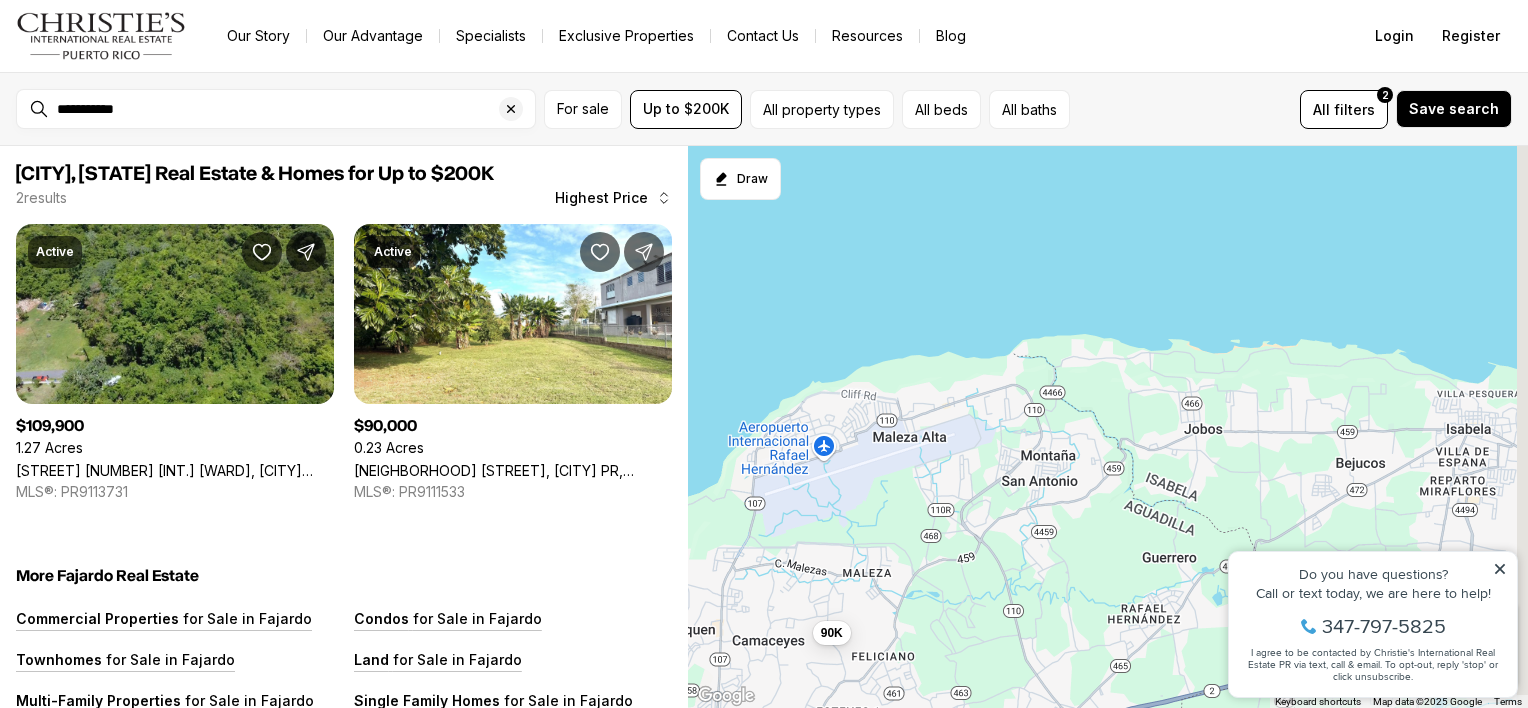 drag, startPoint x: 1225, startPoint y: 366, endPoint x: 988, endPoint y: 572, distance: 314.01434 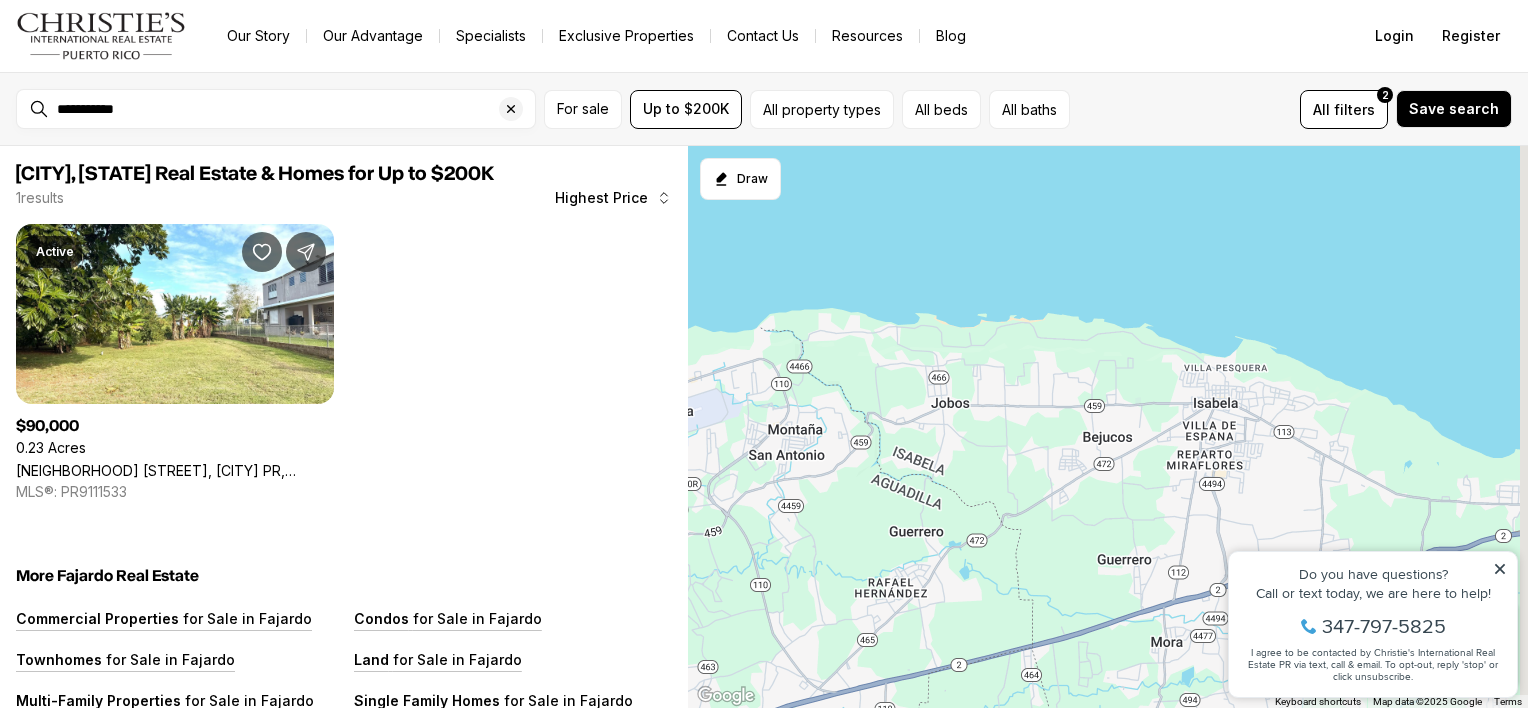 drag, startPoint x: 1168, startPoint y: 505, endPoint x: 923, endPoint y: 444, distance: 252.4797 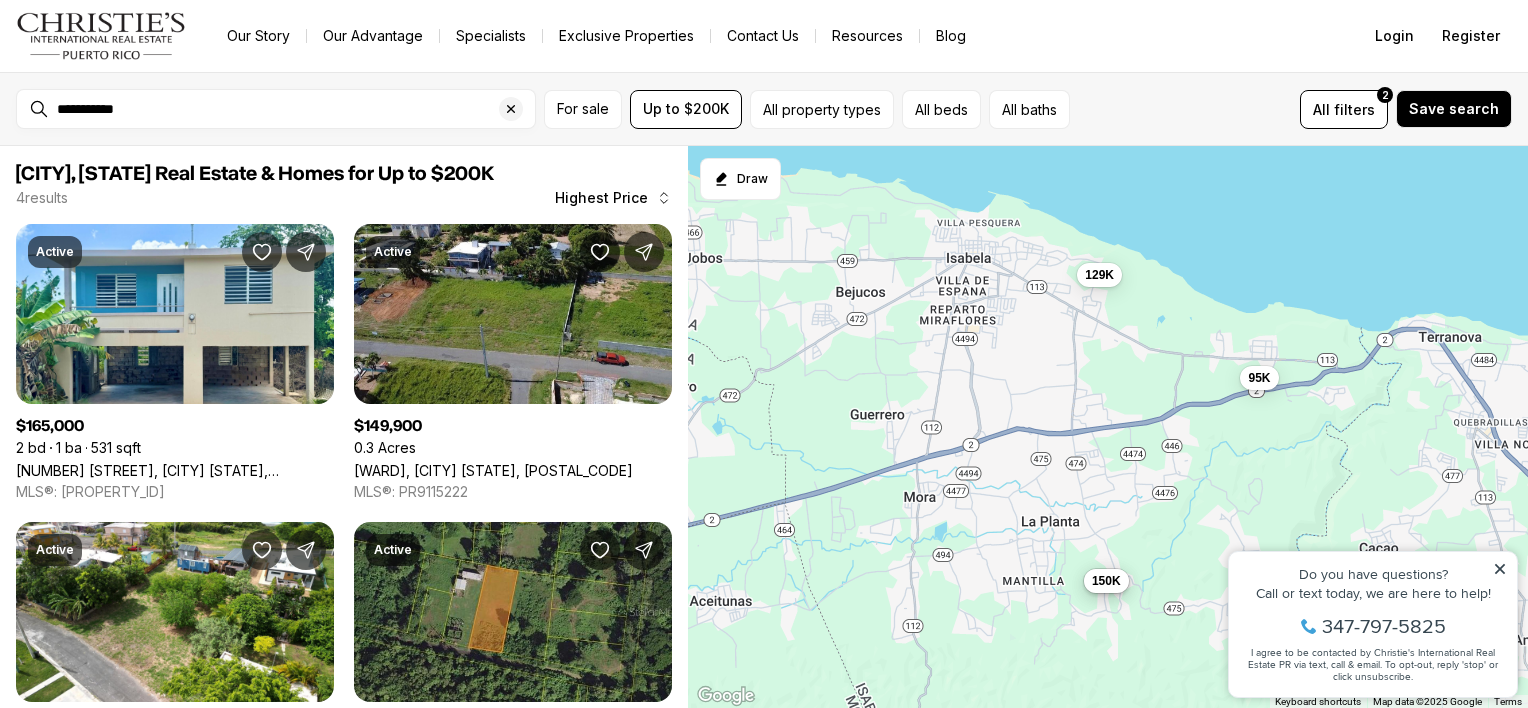 drag, startPoint x: 1113, startPoint y: 480, endPoint x: 873, endPoint y: 349, distance: 273.4246 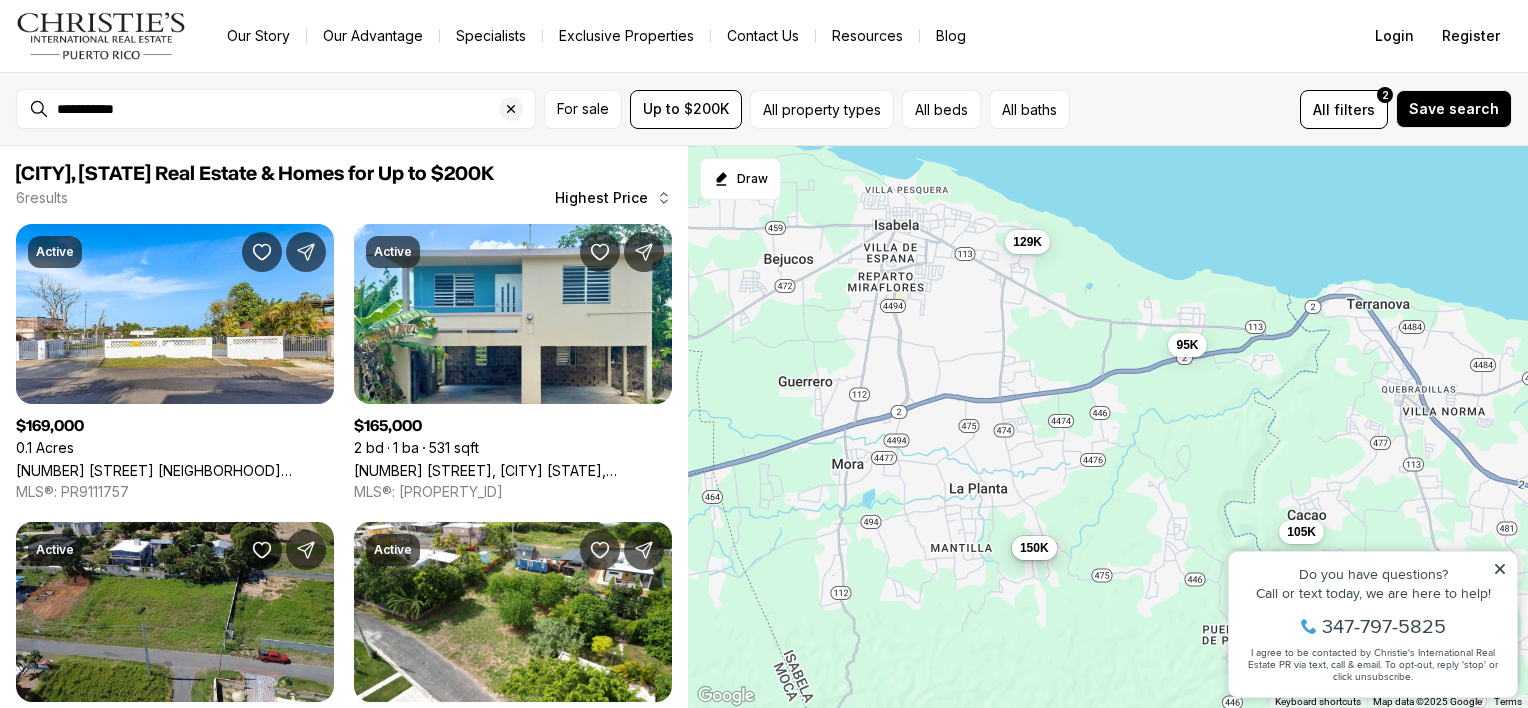 drag, startPoint x: 1112, startPoint y: 441, endPoint x: 1045, endPoint y: 434, distance: 67.36468 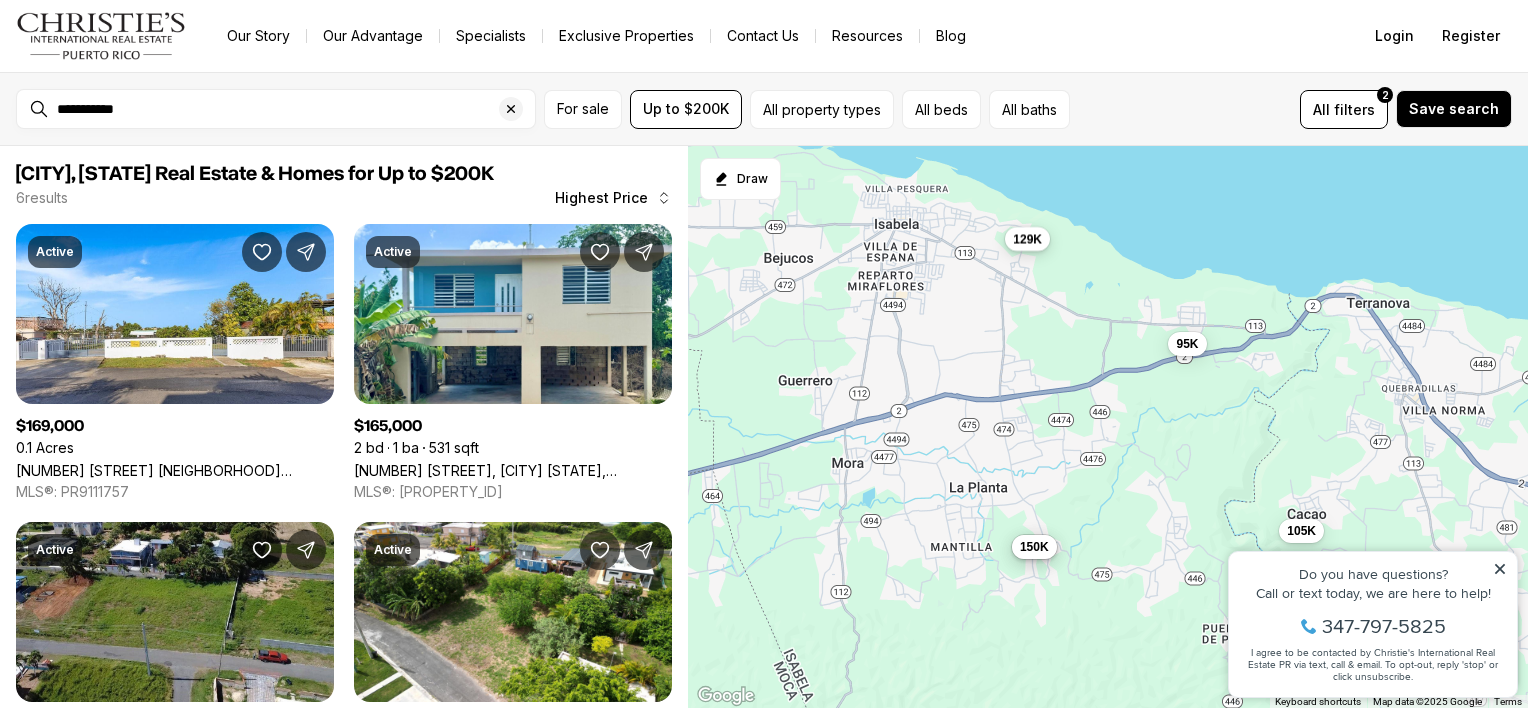click on "129K" at bounding box center (1027, 238) 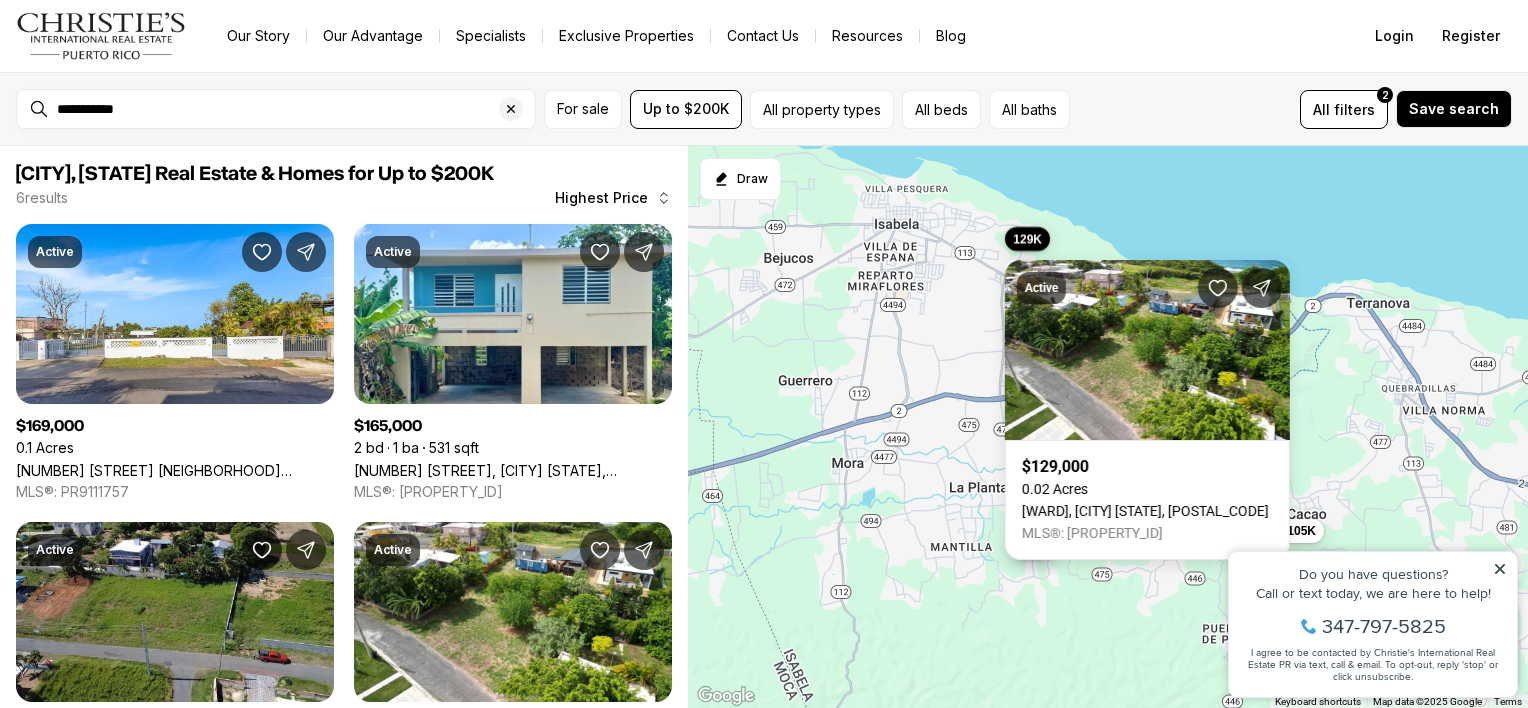 click on "165K 150K 129K 95K 169K 105K" at bounding box center [1108, 427] 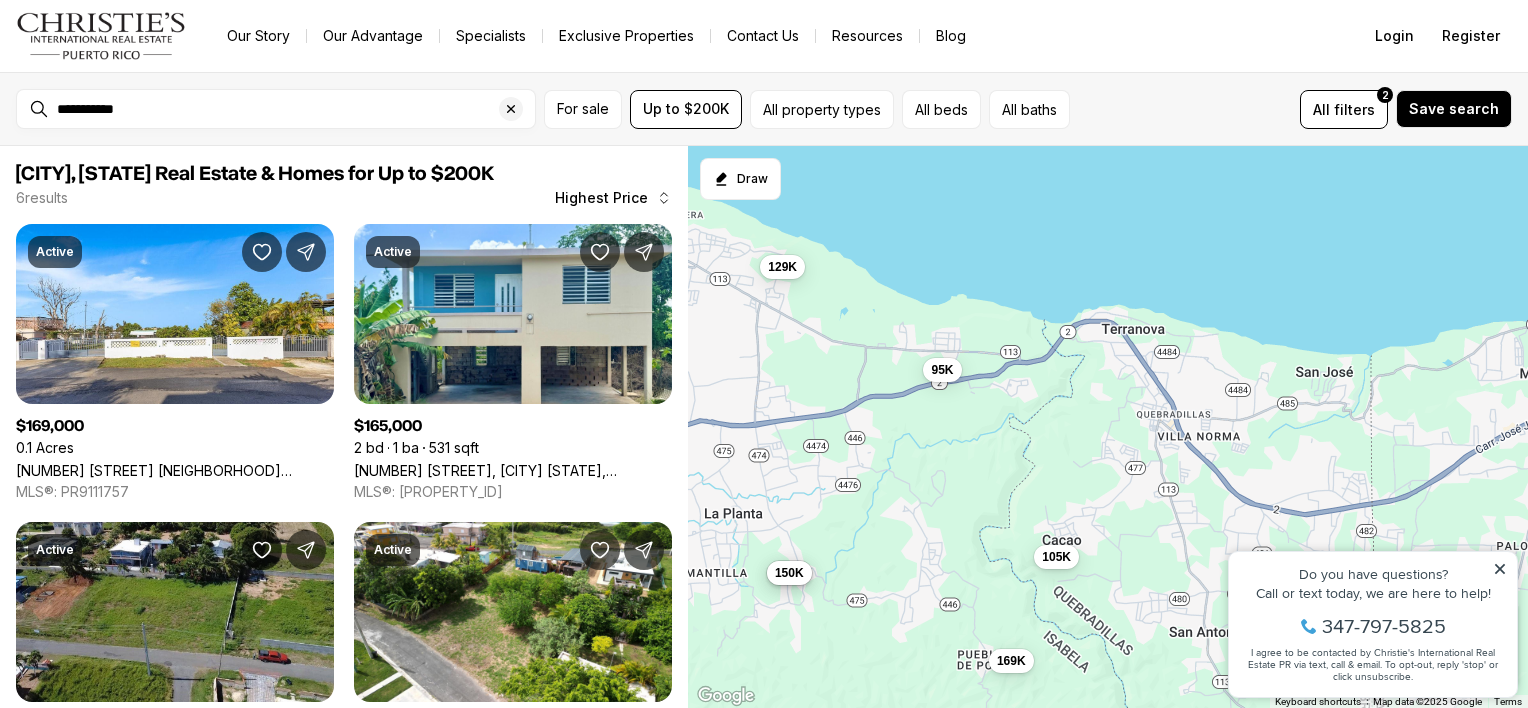 drag, startPoint x: 1362, startPoint y: 224, endPoint x: 1108, endPoint y: 247, distance: 255.03922 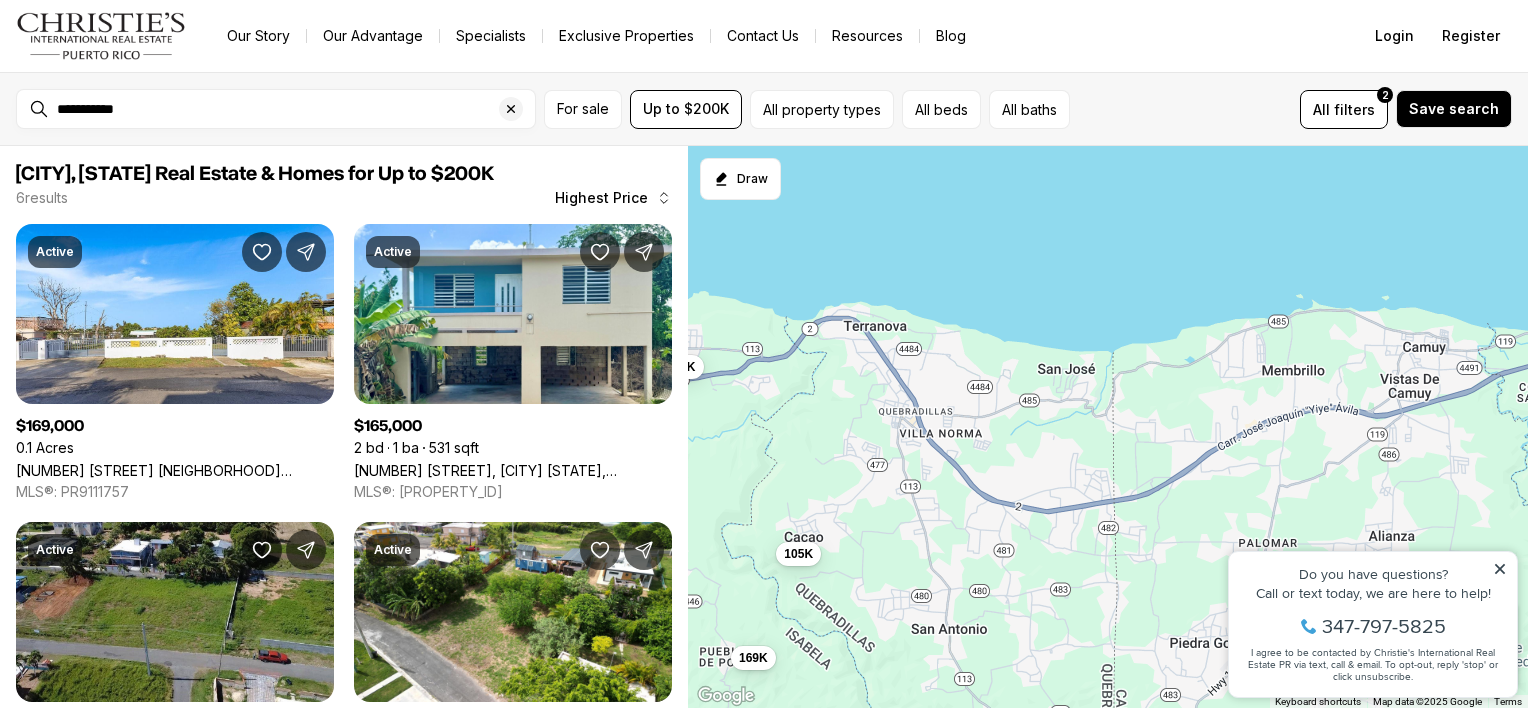 drag, startPoint x: 1329, startPoint y: 264, endPoint x: 1070, endPoint y: 264, distance: 259 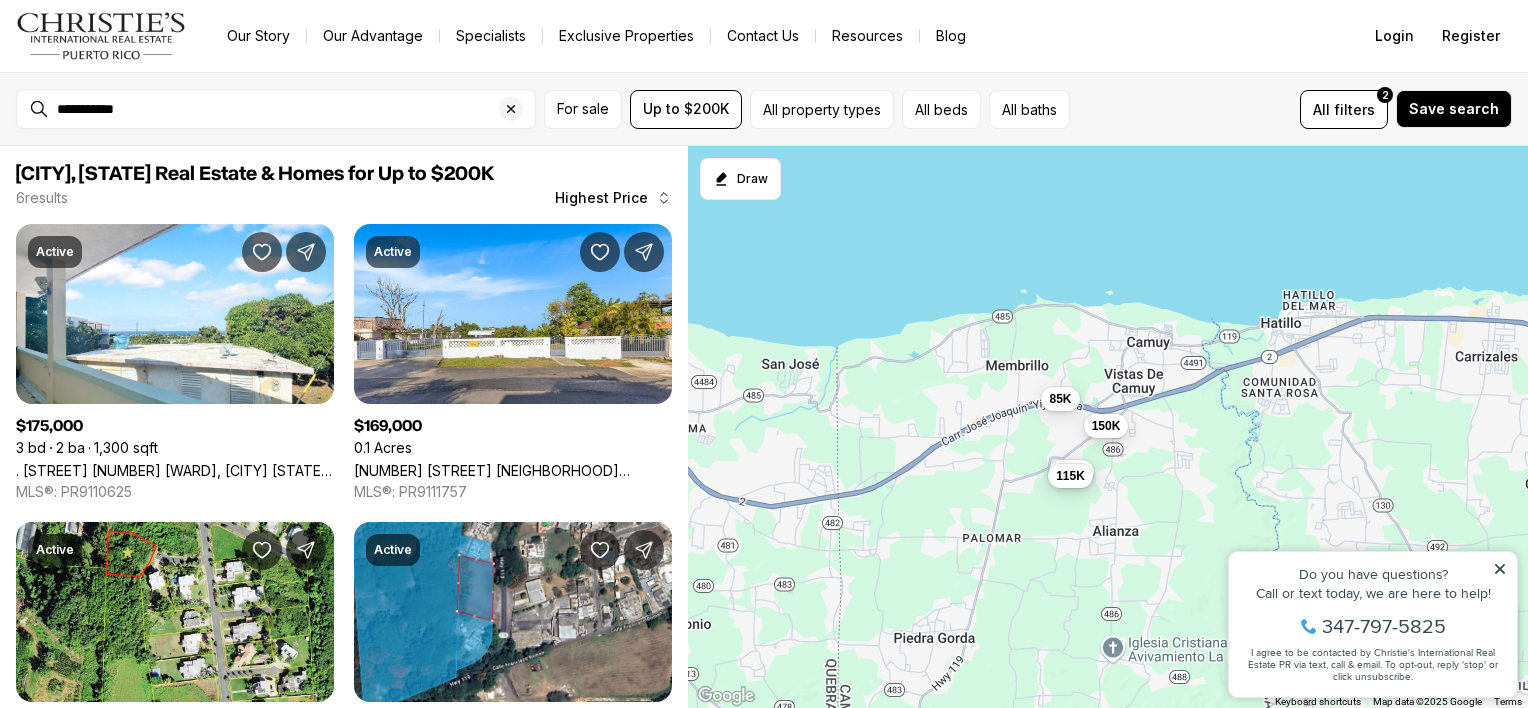 drag, startPoint x: 1328, startPoint y: 252, endPoint x: 1041, endPoint y: 249, distance: 287.0157 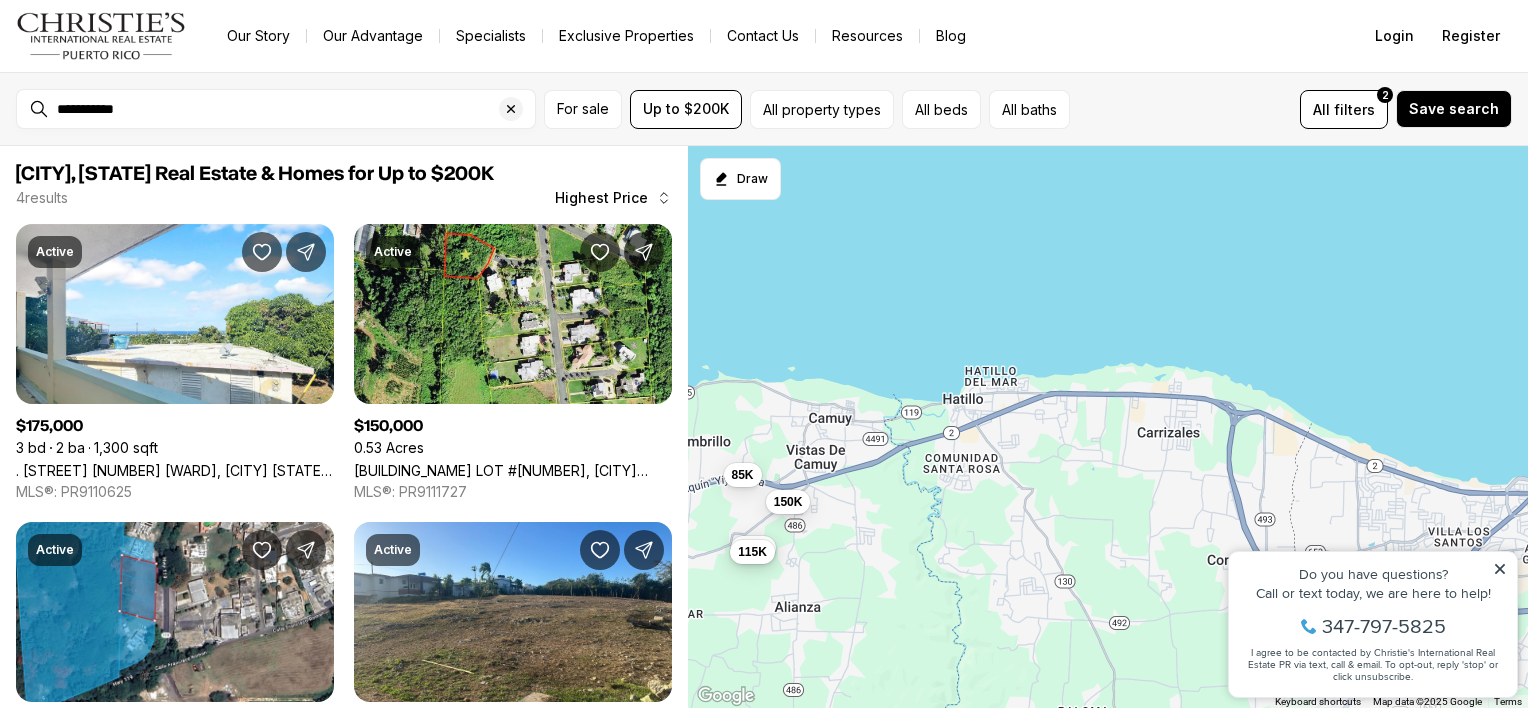 drag, startPoint x: 1251, startPoint y: 226, endPoint x: 924, endPoint y: 306, distance: 336.64374 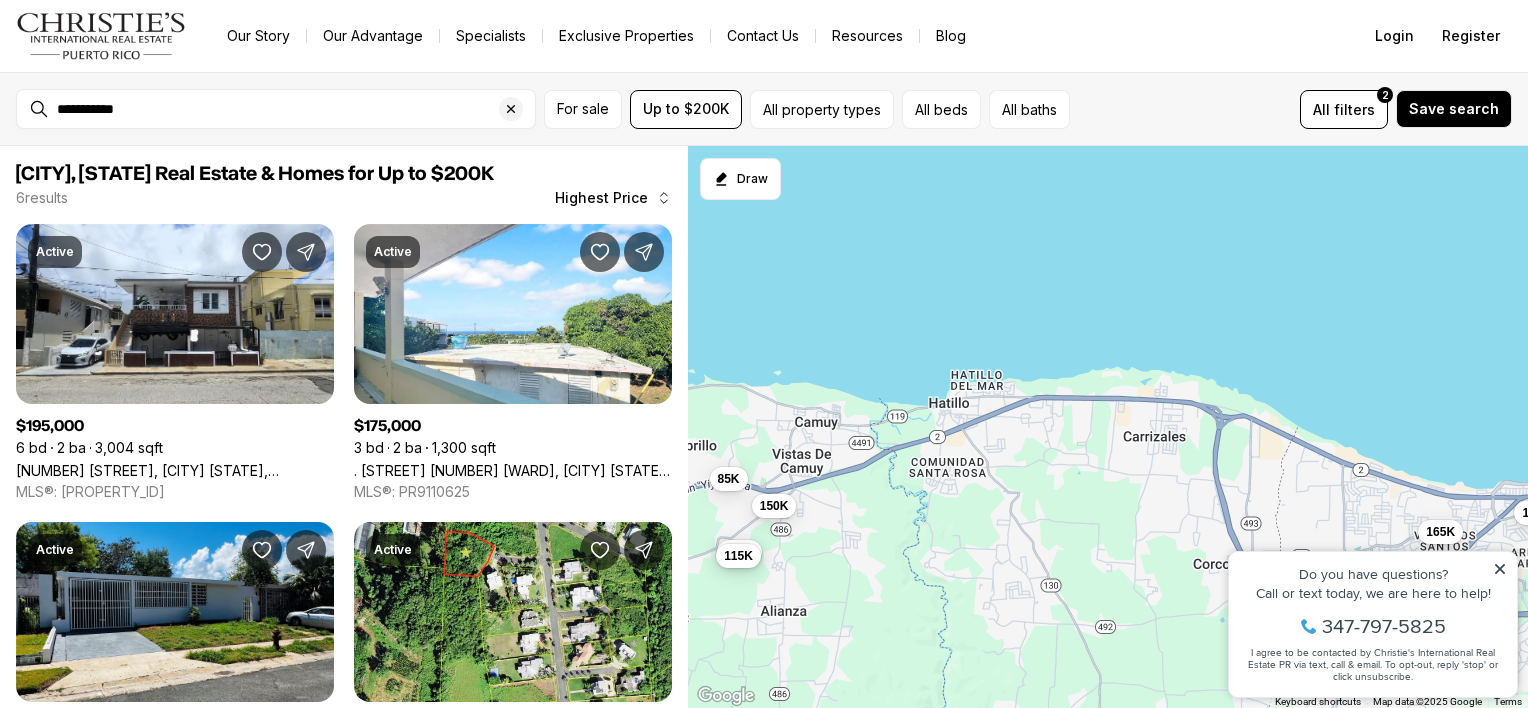 click 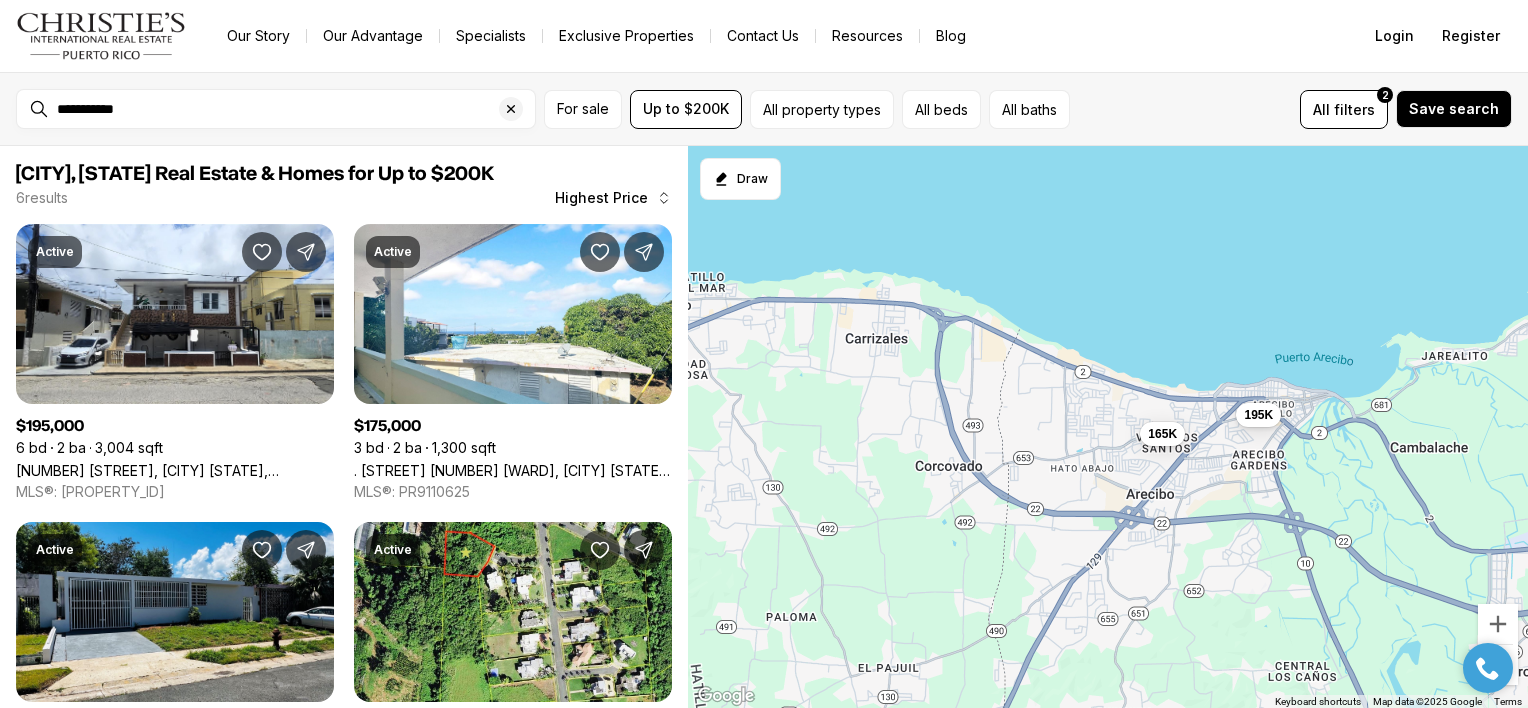 drag, startPoint x: 1350, startPoint y: 275, endPoint x: 1070, endPoint y: 176, distance: 296.98654 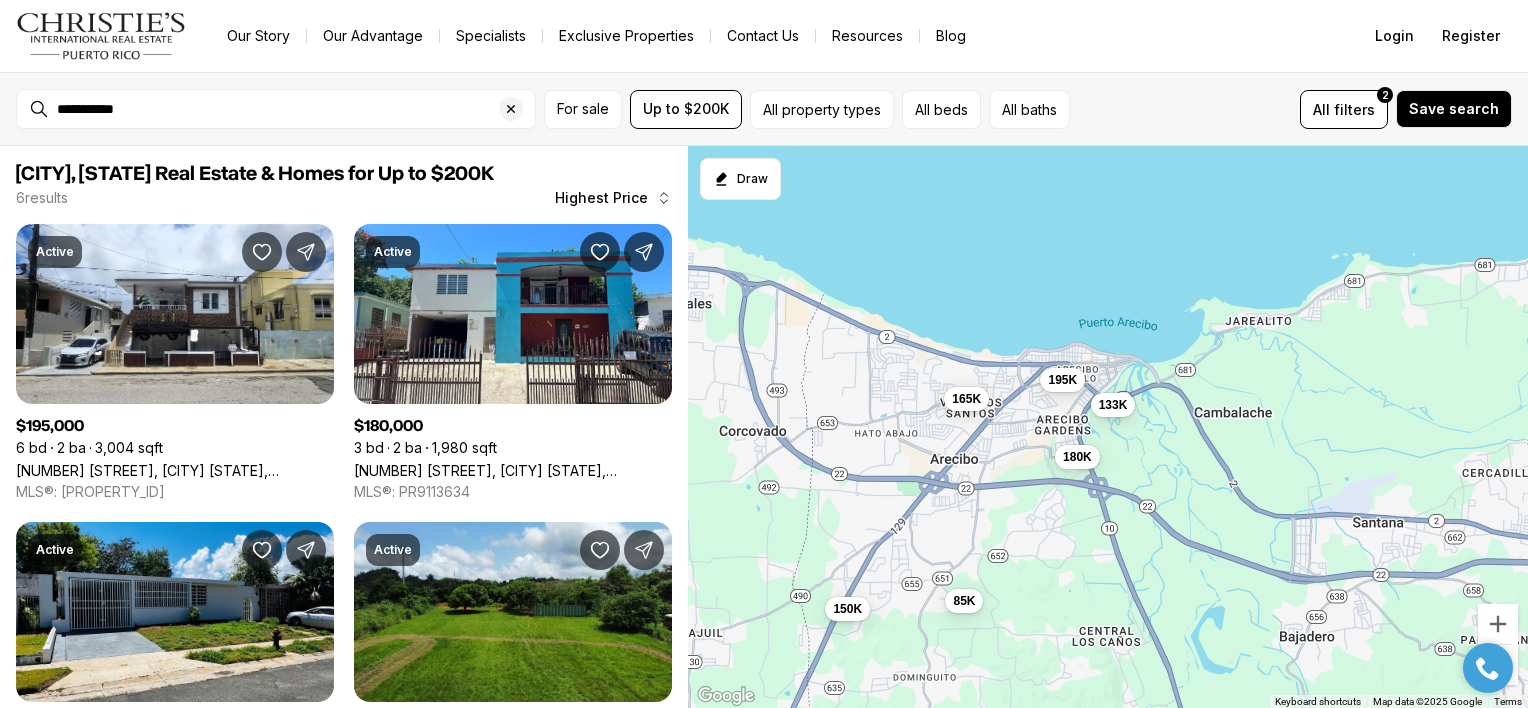 drag, startPoint x: 1233, startPoint y: 279, endPoint x: 1032, endPoint y: 243, distance: 204.19843 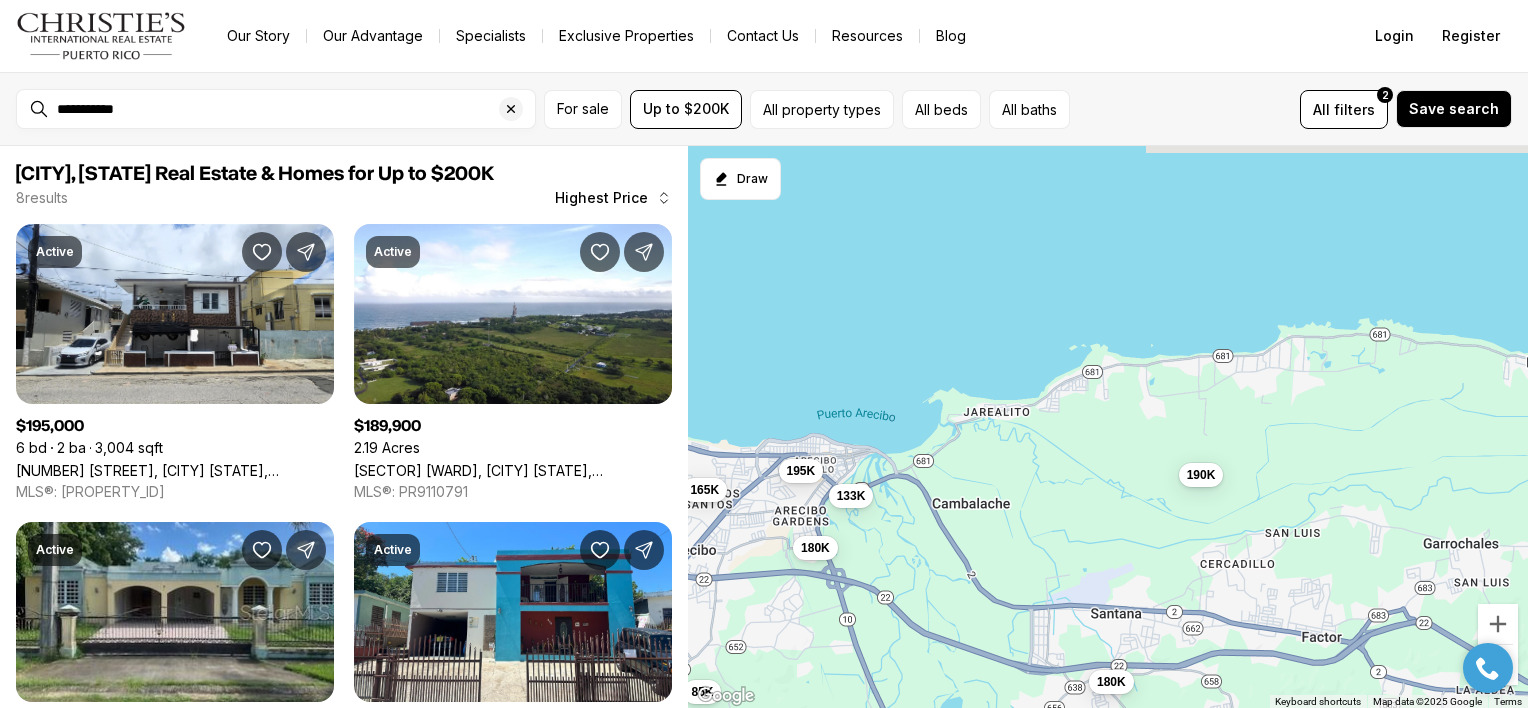 drag, startPoint x: 1177, startPoint y: 276, endPoint x: 909, endPoint y: 370, distance: 284.00705 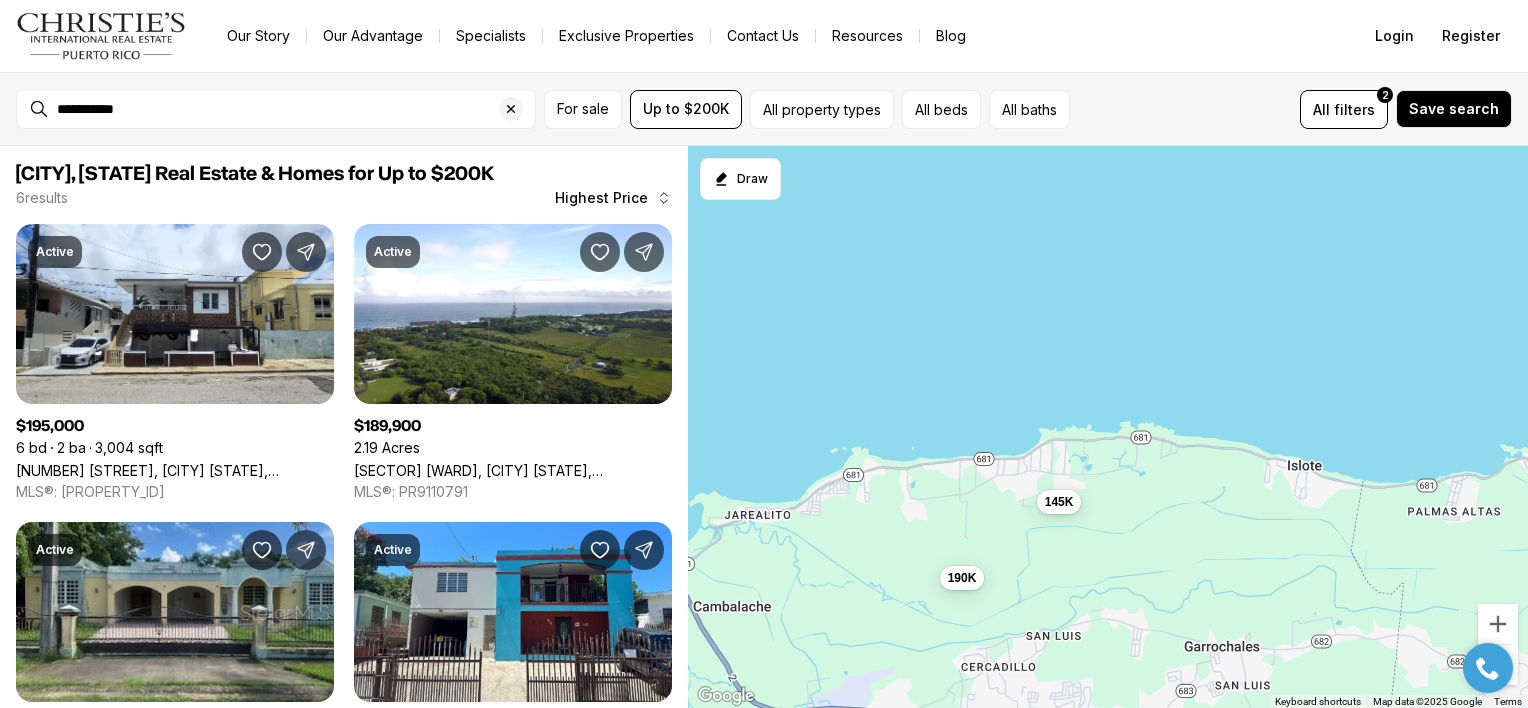 drag, startPoint x: 1149, startPoint y: 303, endPoint x: 888, endPoint y: 405, distance: 280.2231 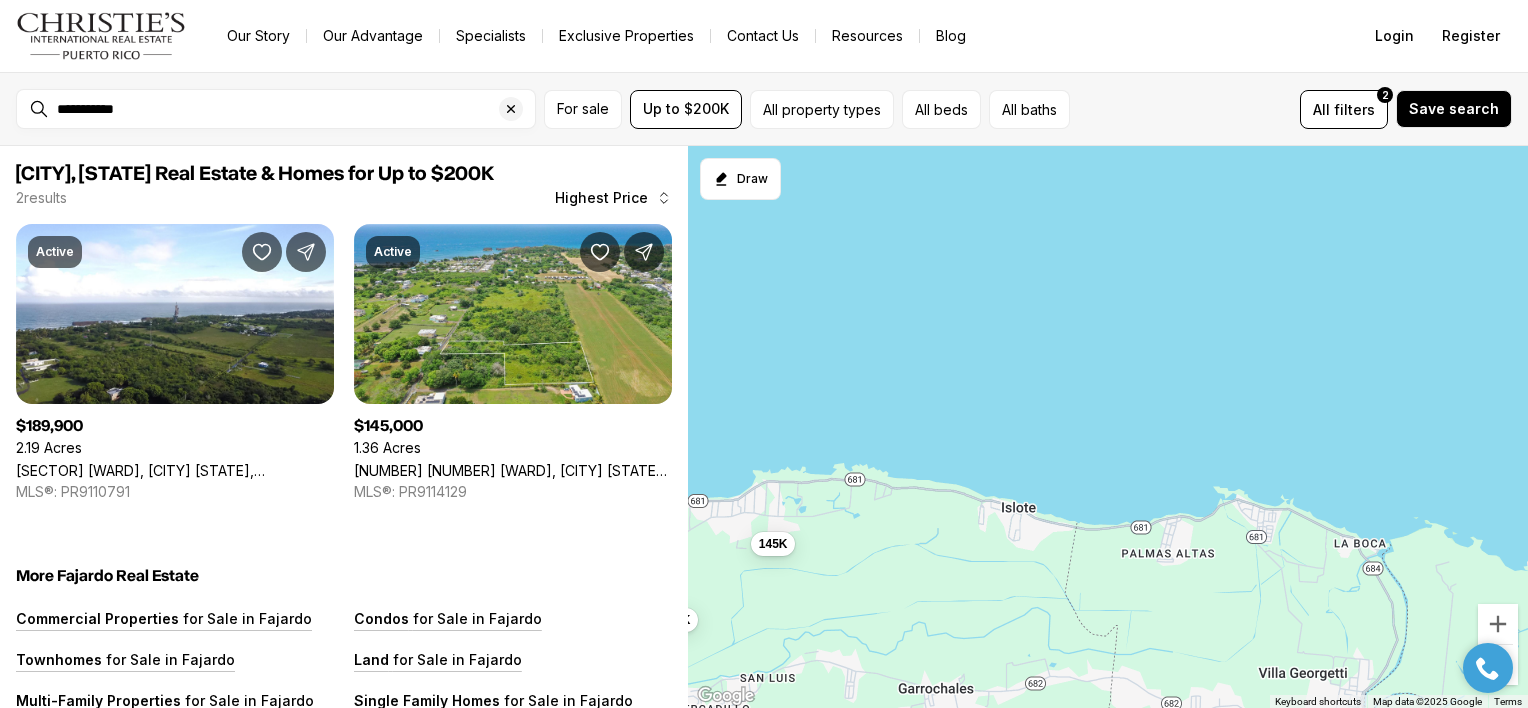 drag, startPoint x: 1128, startPoint y: 355, endPoint x: 860, endPoint y: 388, distance: 270.02408 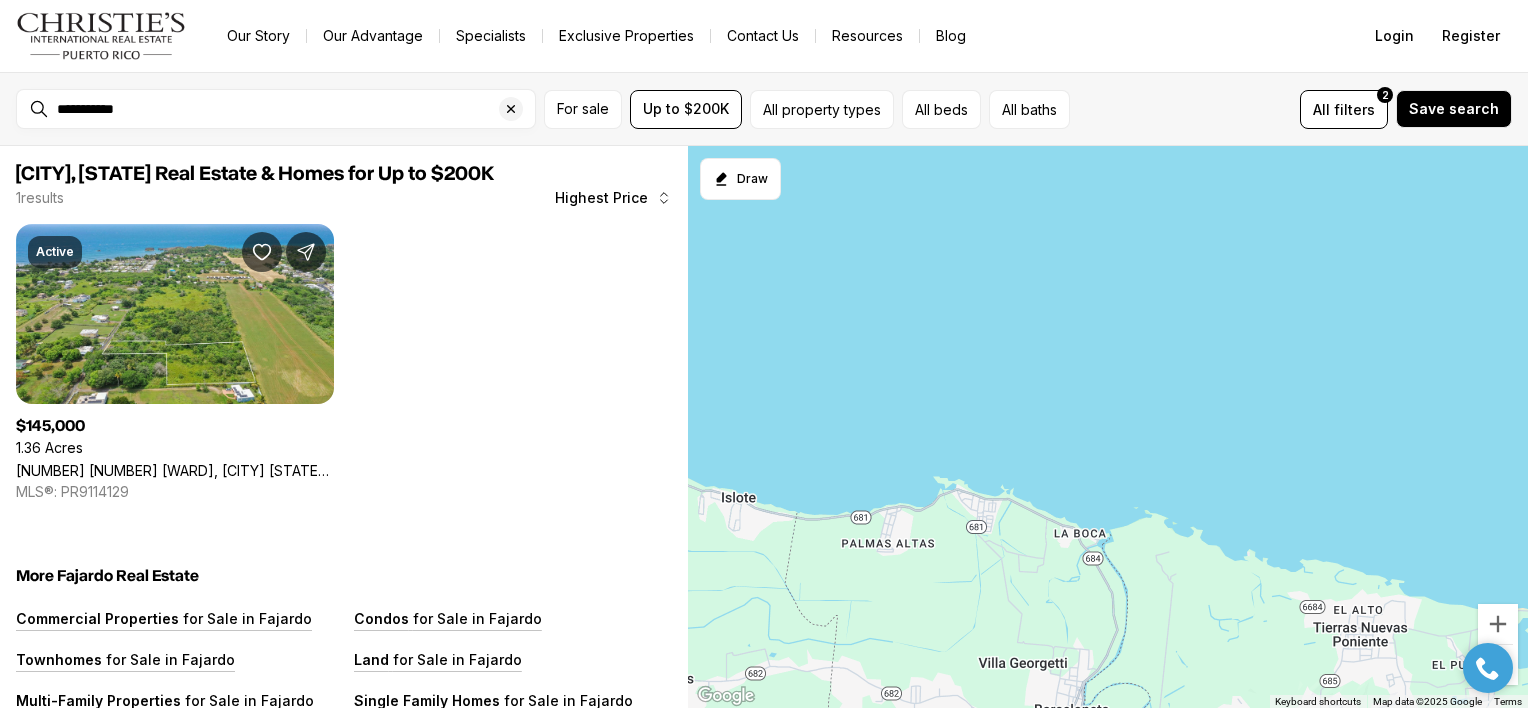 drag, startPoint x: 1217, startPoint y: 408, endPoint x: 940, endPoint y: 396, distance: 277.2598 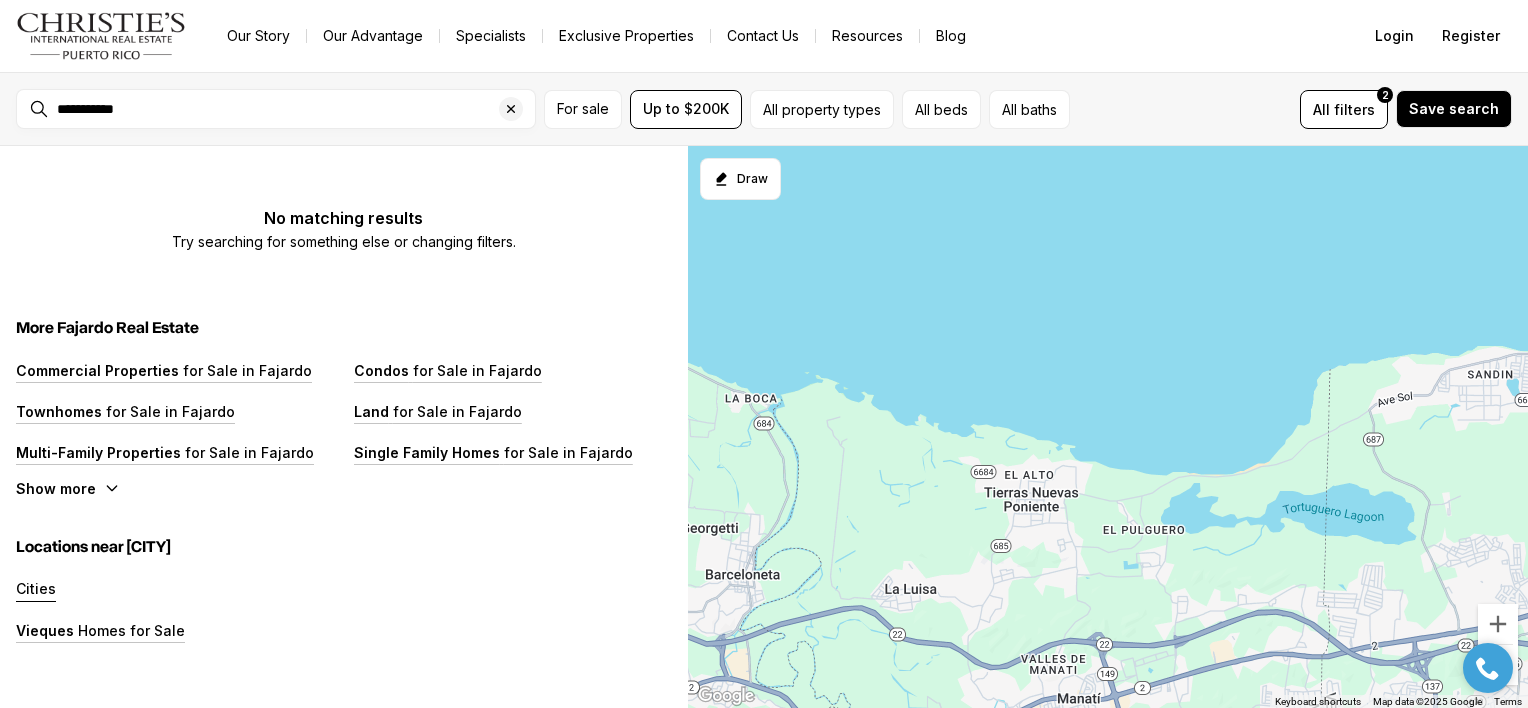drag, startPoint x: 1188, startPoint y: 440, endPoint x: 853, endPoint y: 312, distance: 358.62097 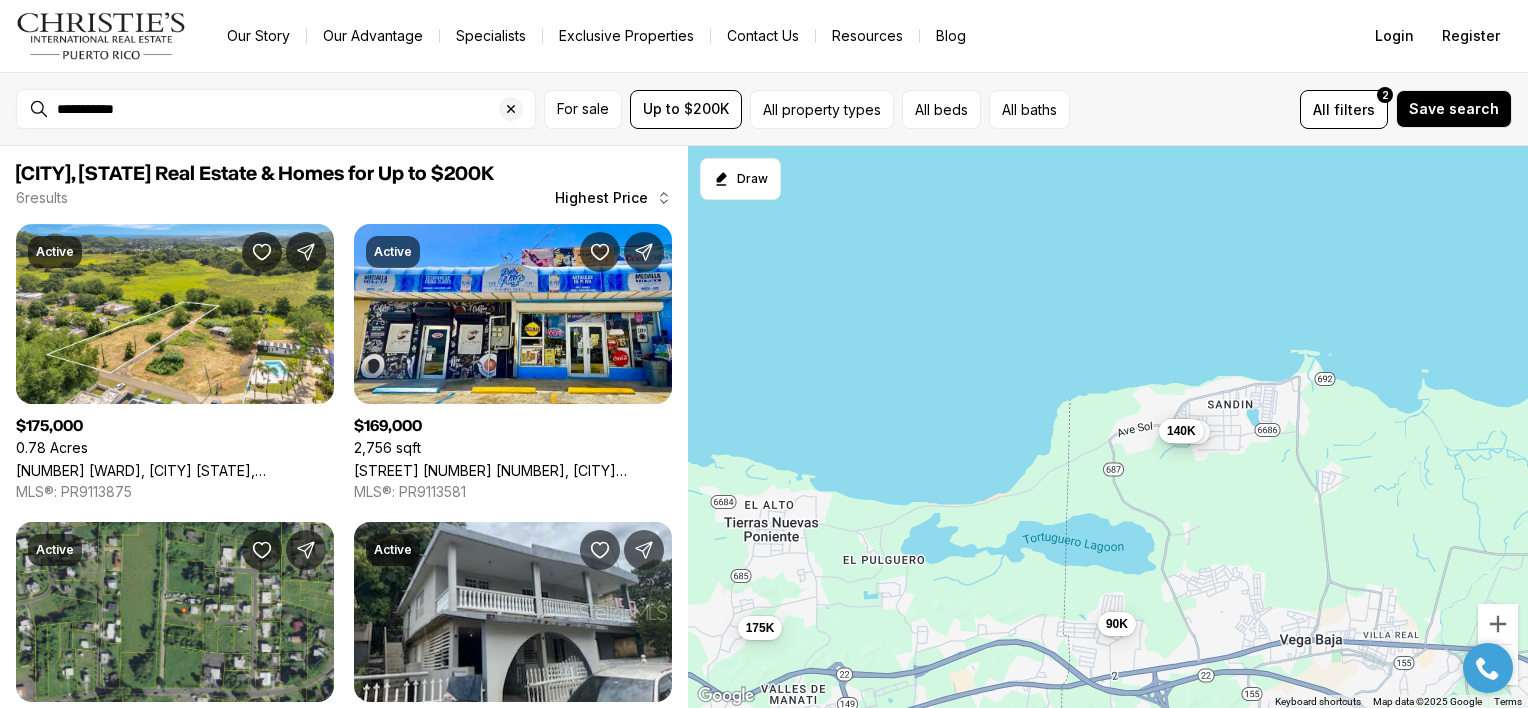 drag, startPoint x: 1000, startPoint y: 376, endPoint x: 705, endPoint y: 430, distance: 299.90164 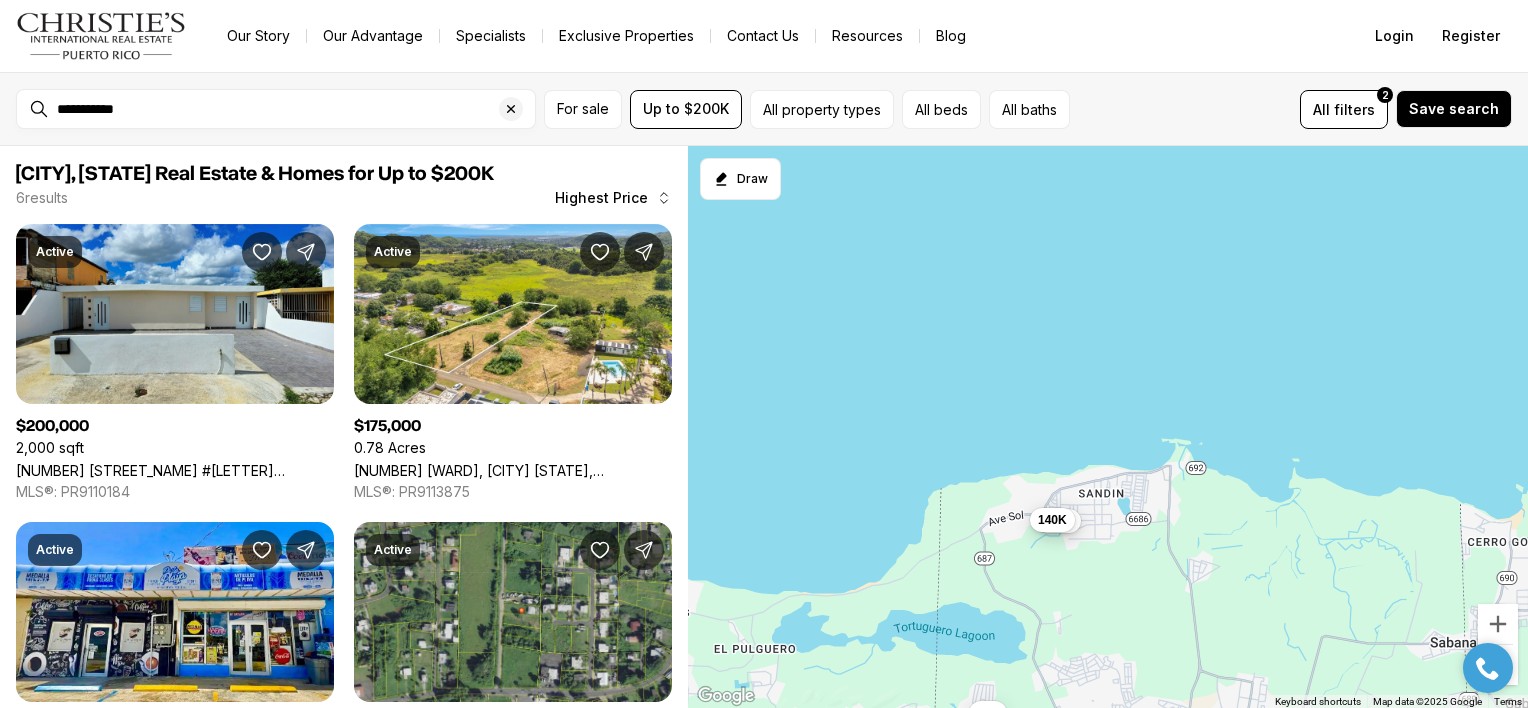 drag, startPoint x: 930, startPoint y: 388, endPoint x: 836, endPoint y: 460, distance: 118.40608 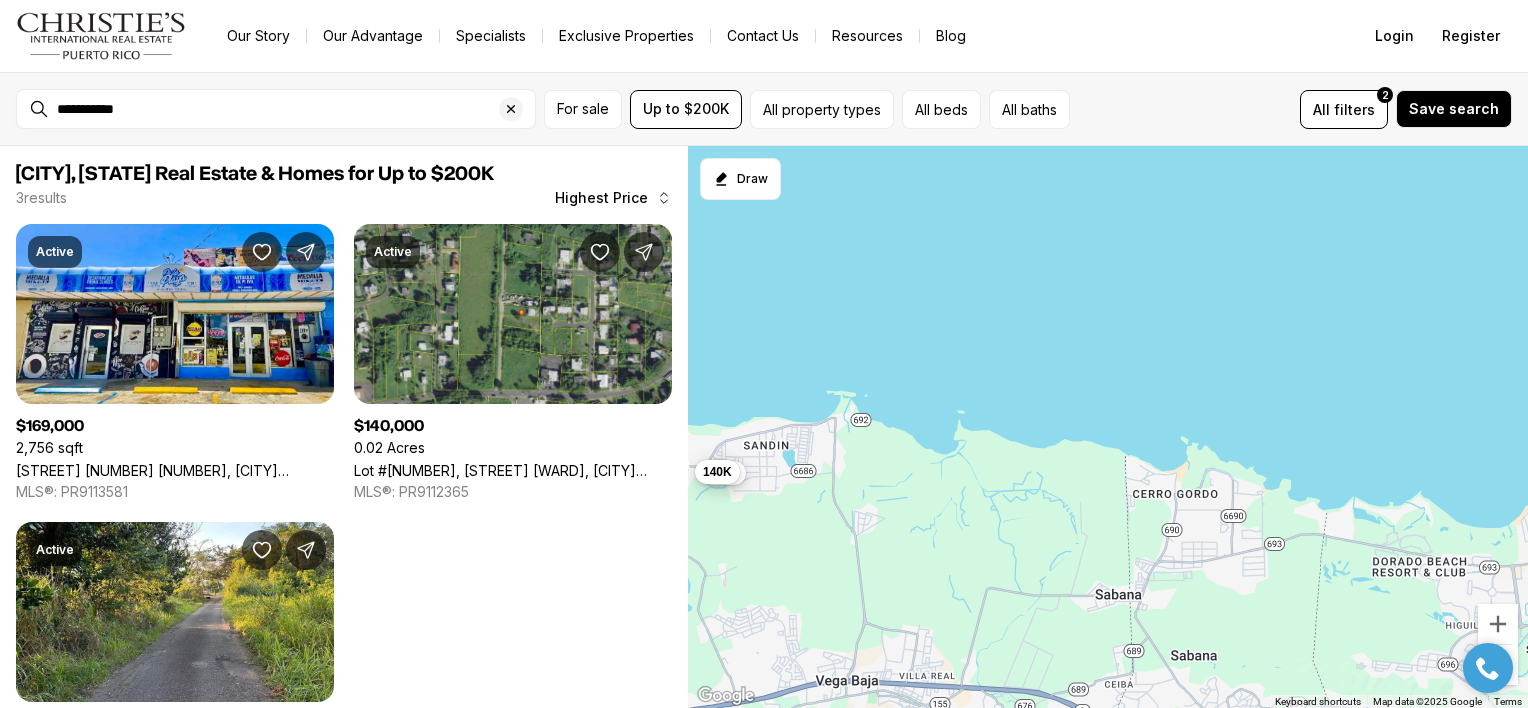 drag, startPoint x: 1213, startPoint y: 401, endPoint x: 866, endPoint y: 353, distance: 350.30417 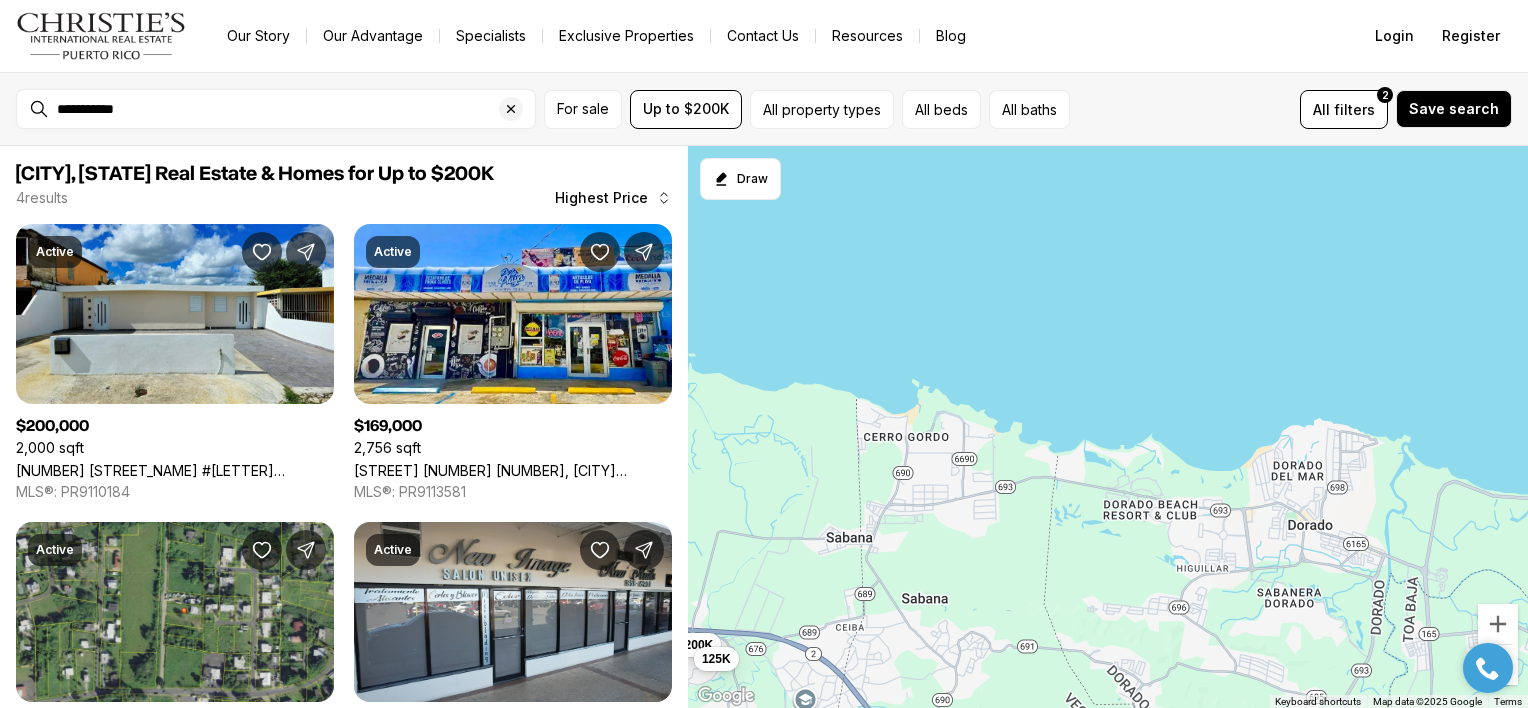 drag, startPoint x: 1054, startPoint y: 380, endPoint x: 777, endPoint y: 323, distance: 282.80383 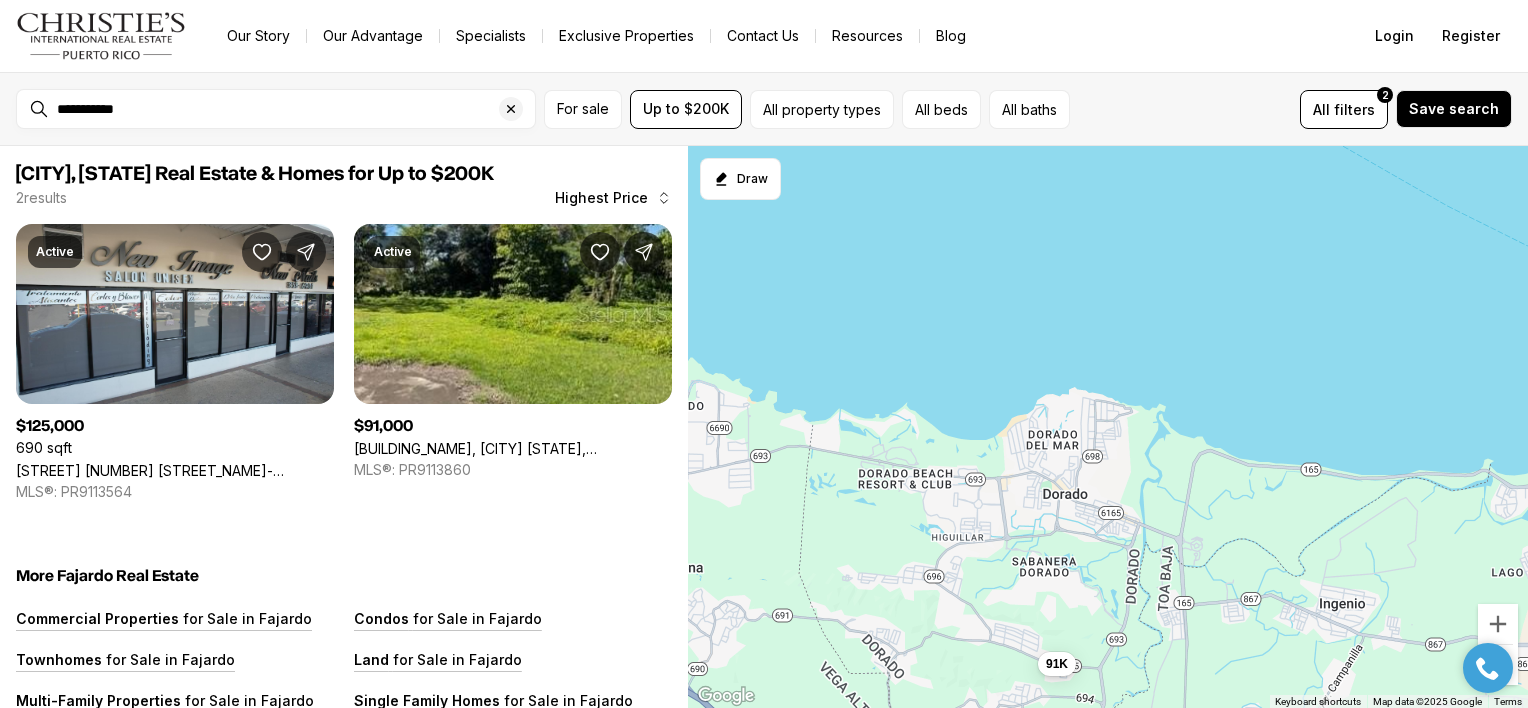 drag, startPoint x: 1025, startPoint y: 349, endPoint x: 758, endPoint y: 302, distance: 271.10513 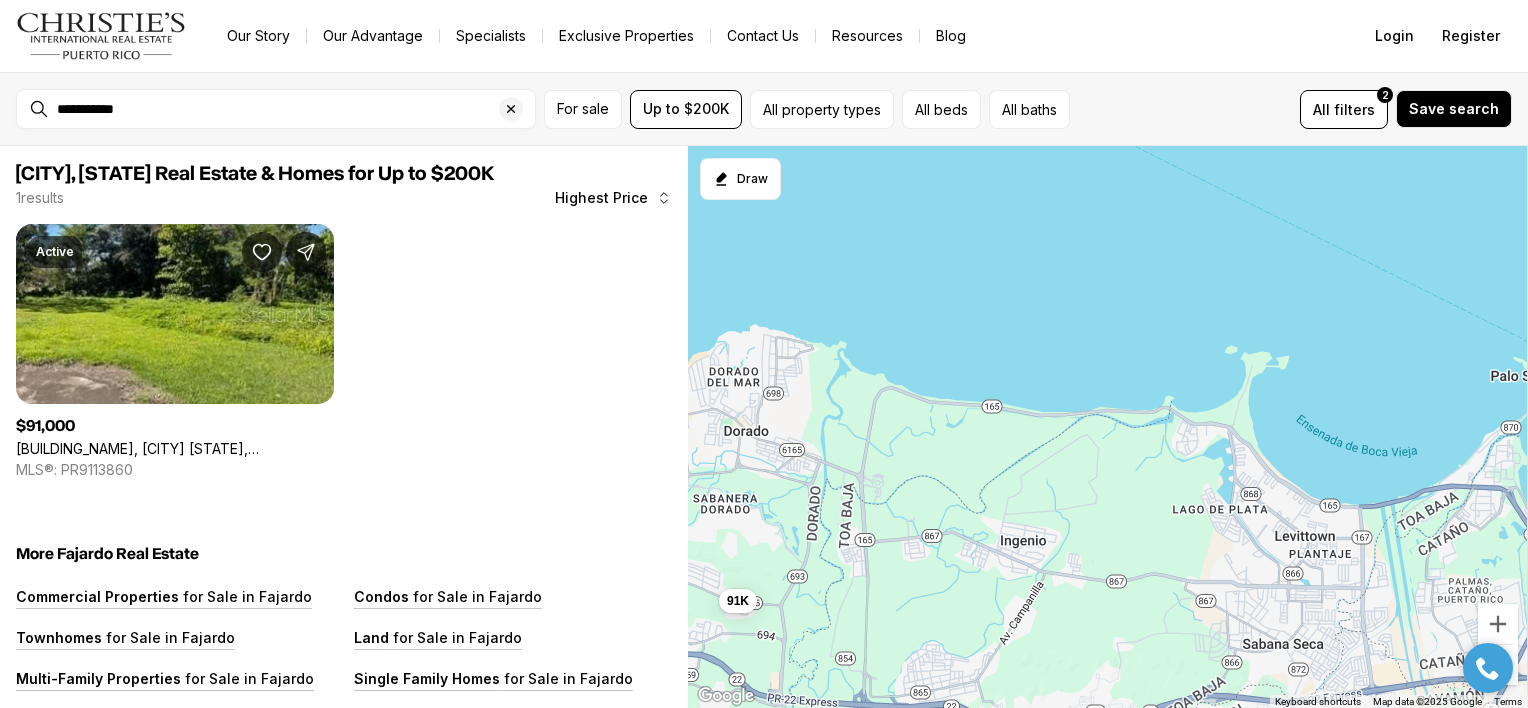drag, startPoint x: 1200, startPoint y: 349, endPoint x: 880, endPoint y: 305, distance: 323.01083 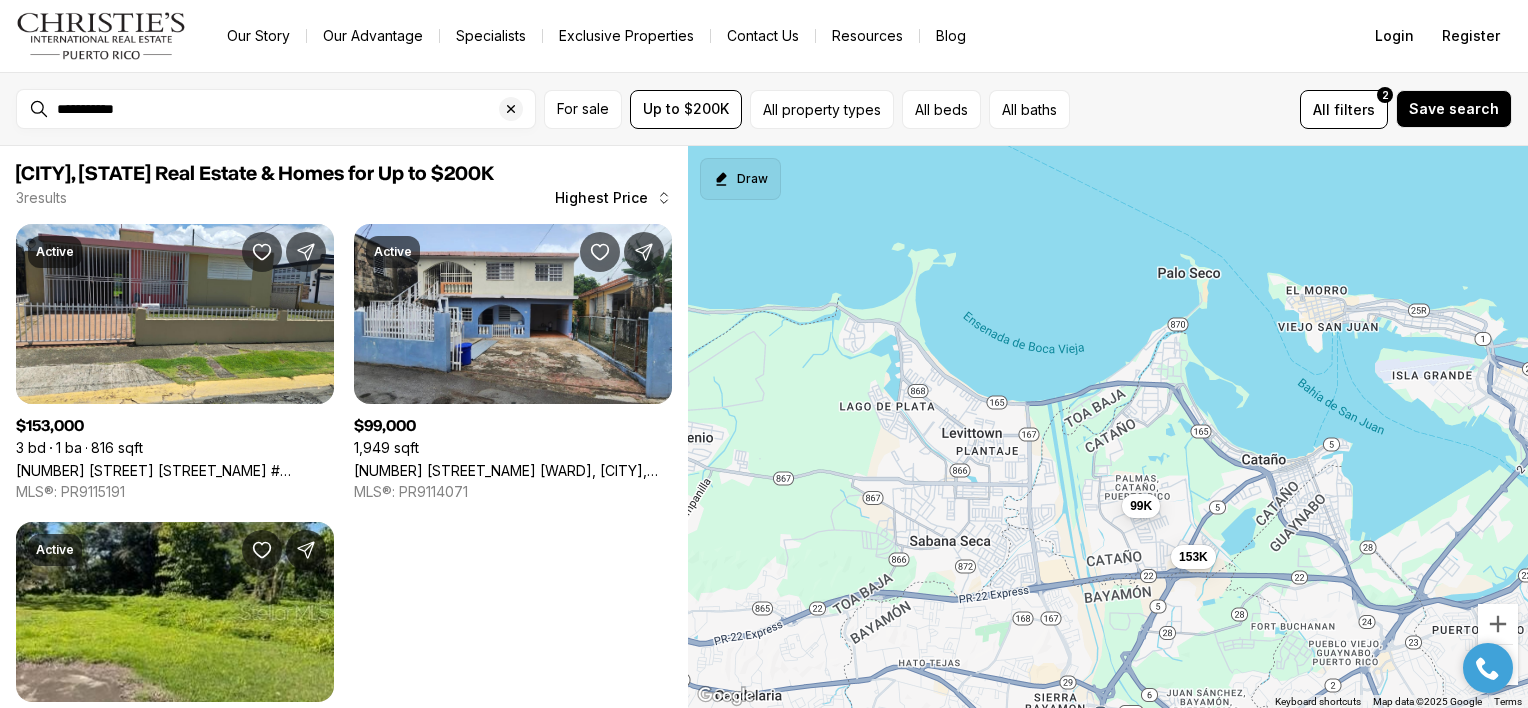 drag, startPoint x: 1099, startPoint y: 296, endPoint x: 776, endPoint y: 193, distance: 339.0251 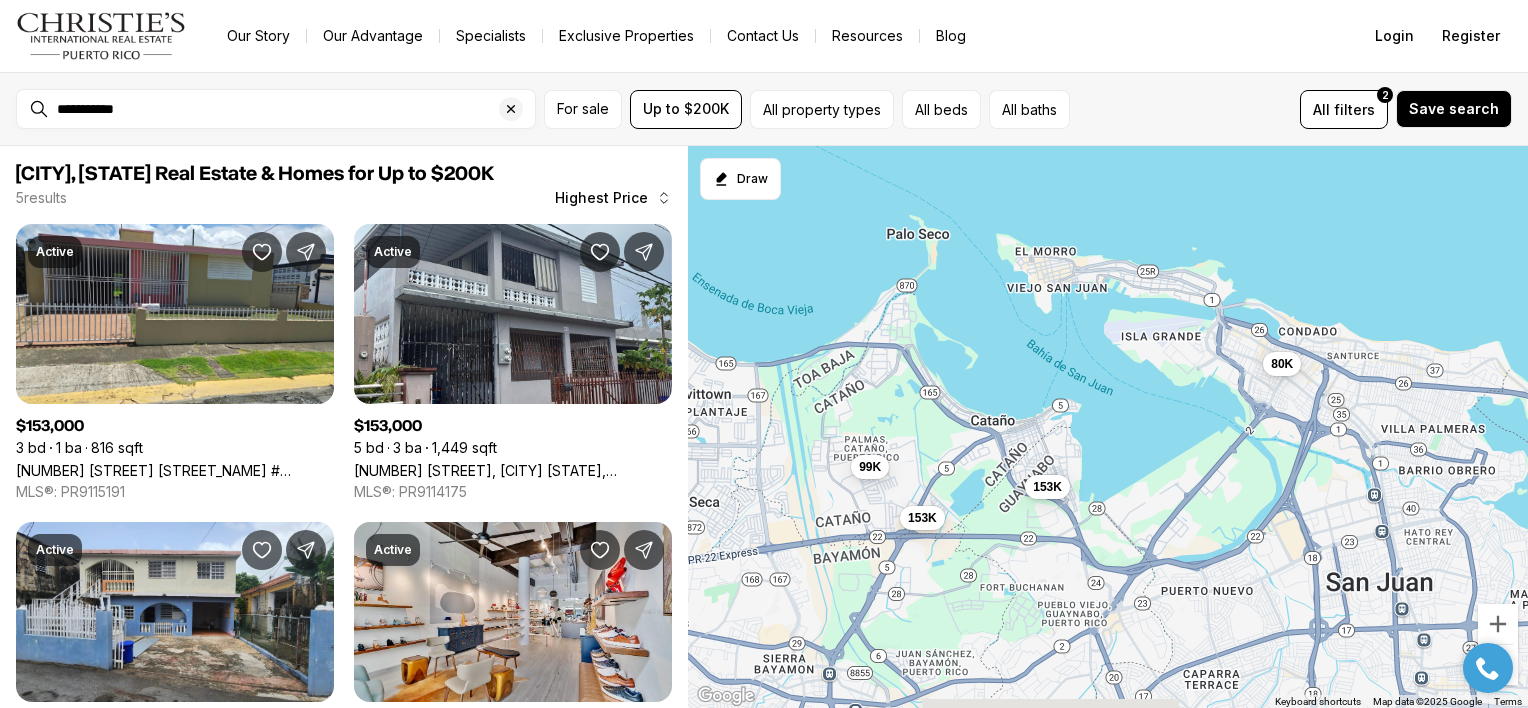 drag, startPoint x: 1045, startPoint y: 275, endPoint x: 766, endPoint y: 238, distance: 281.44272 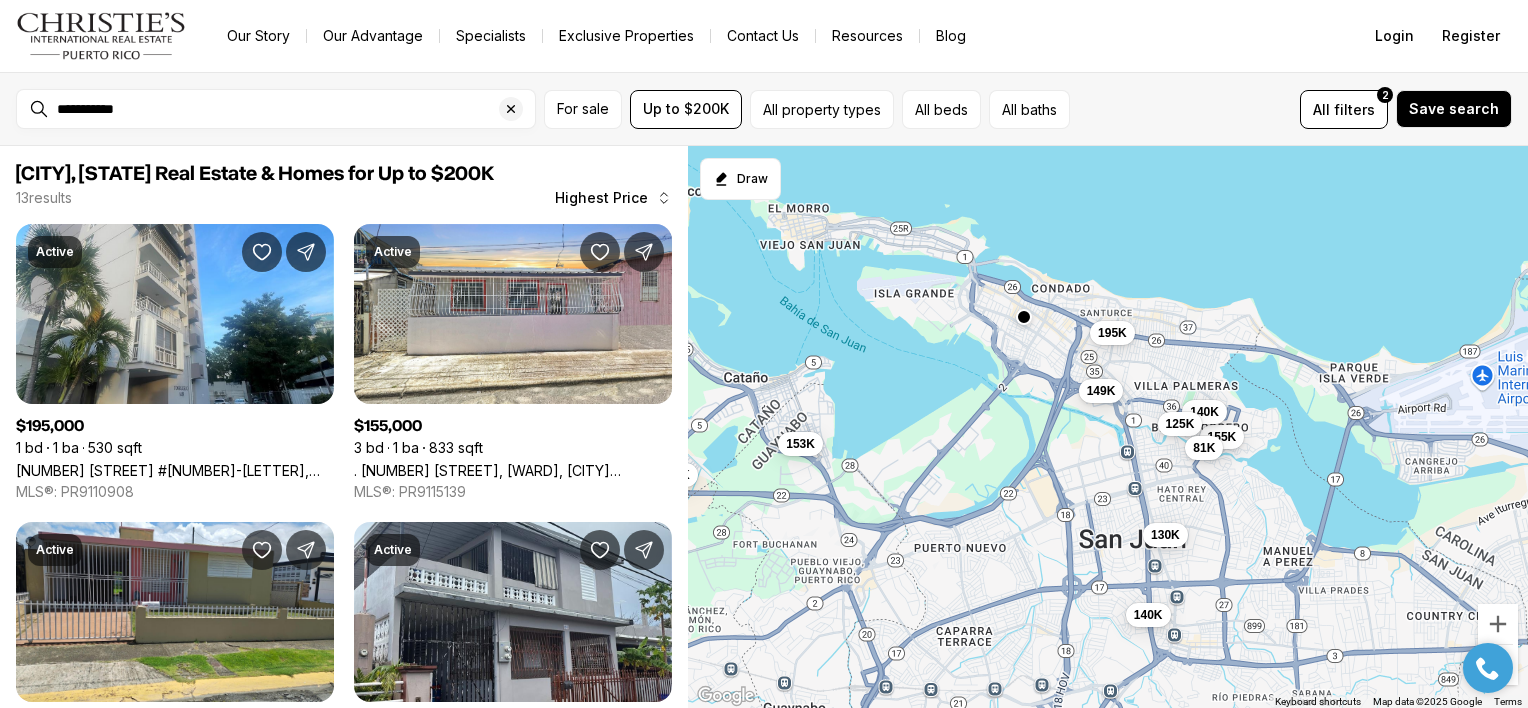 drag, startPoint x: 990, startPoint y: 352, endPoint x: 742, endPoint y: 309, distance: 251.70023 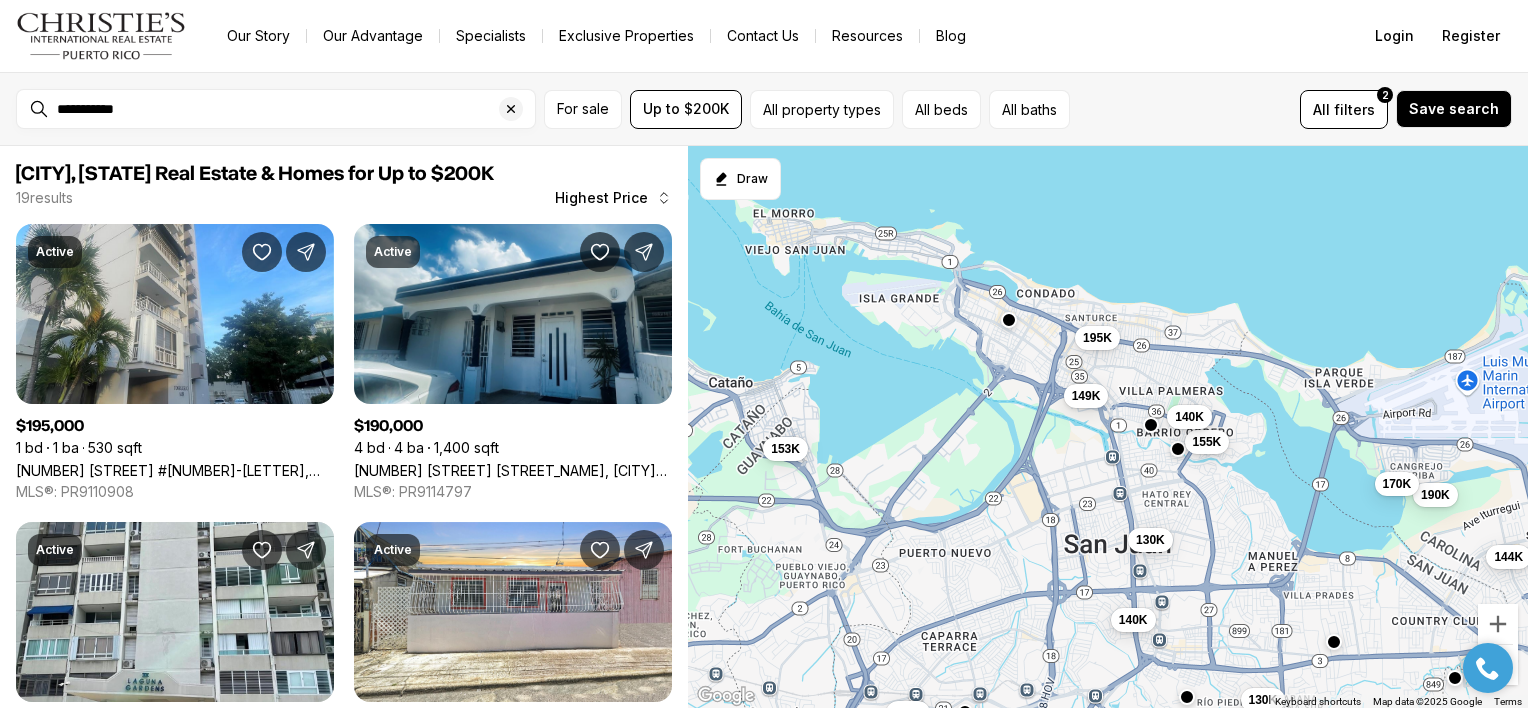 click at bounding box center [1009, 320] 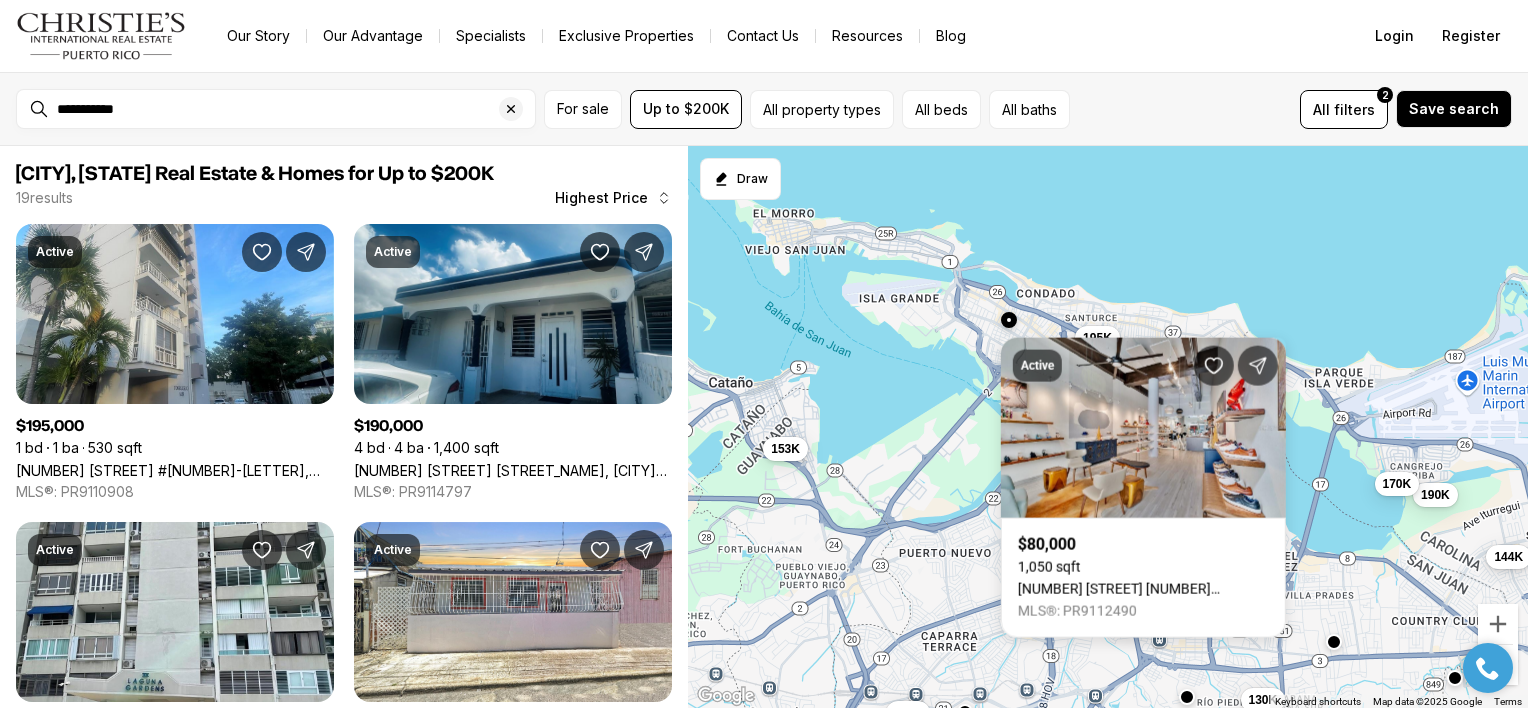 click on "153K 195K 155K 149K 140K 140K 130K 190K 170K 144K 130K 125K" at bounding box center (1108, 427) 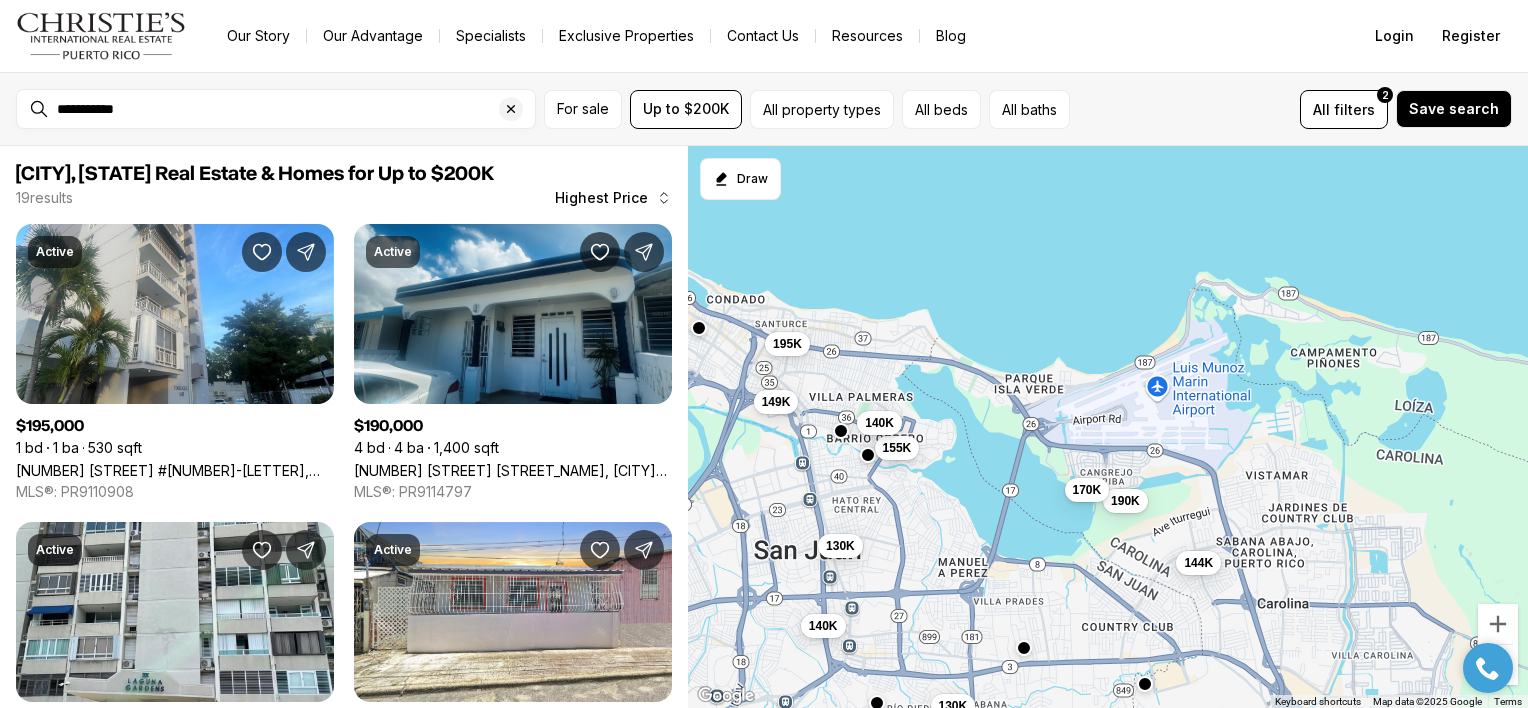 drag, startPoint x: 1273, startPoint y: 281, endPoint x: 960, endPoint y: 289, distance: 313.10223 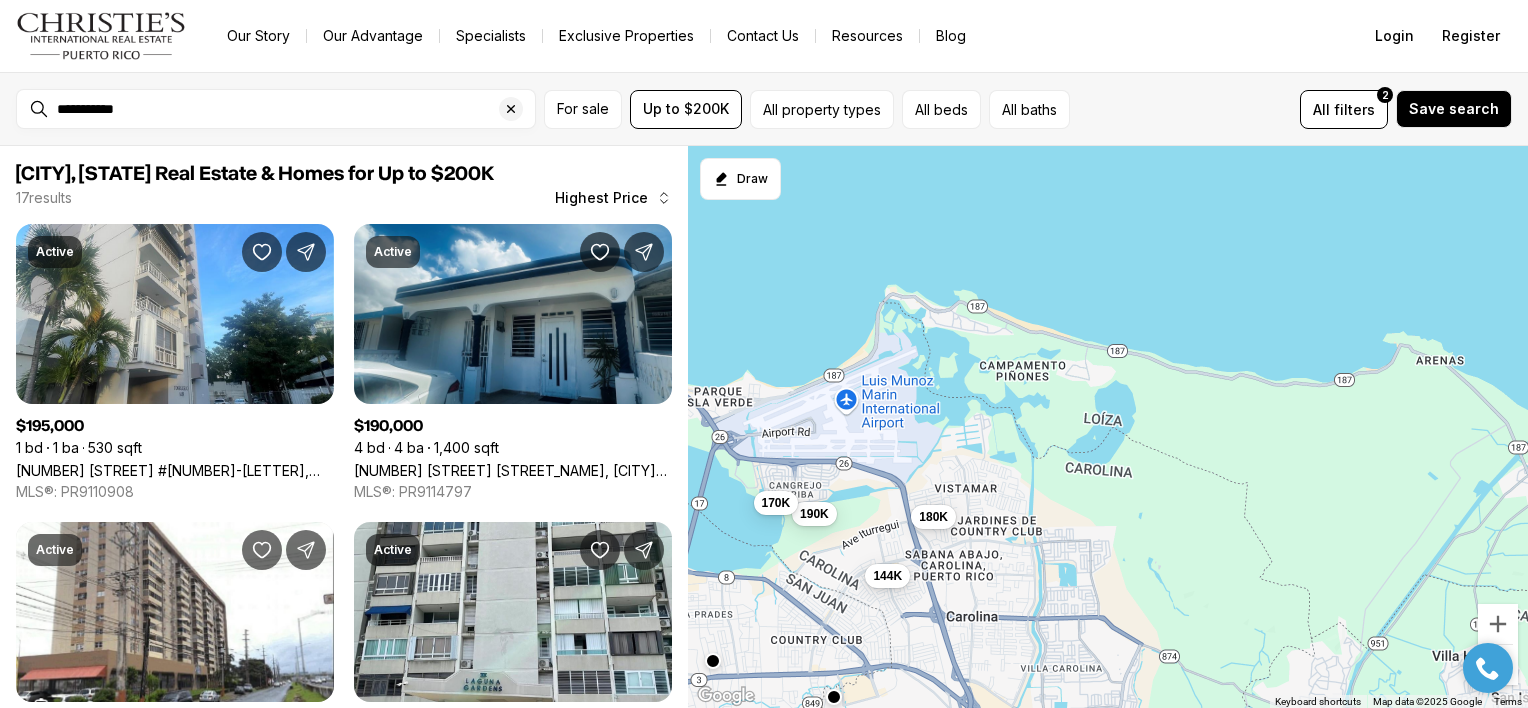 drag, startPoint x: 1060, startPoint y: 284, endPoint x: 738, endPoint y: 296, distance: 322.2235 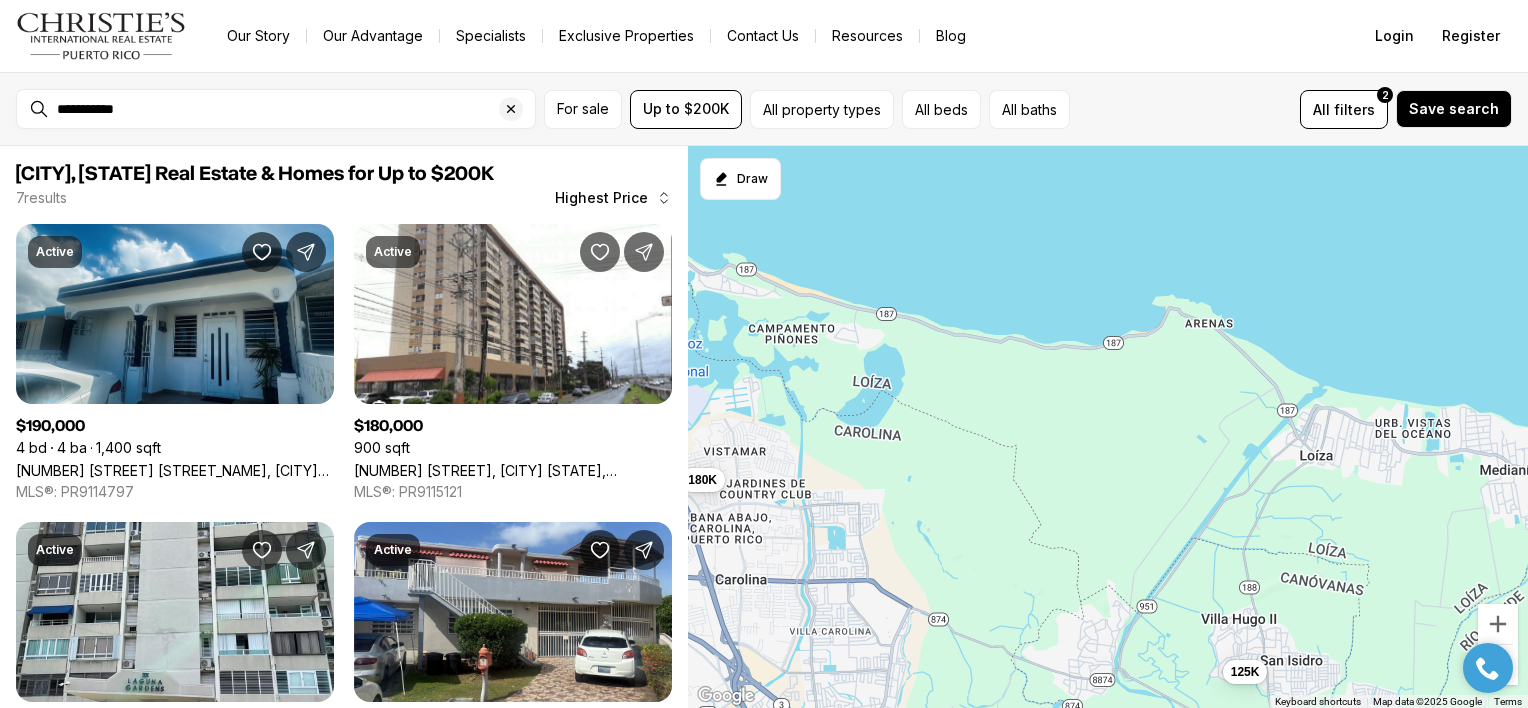 drag, startPoint x: 1108, startPoint y: 286, endPoint x: 875, endPoint y: 249, distance: 235.91948 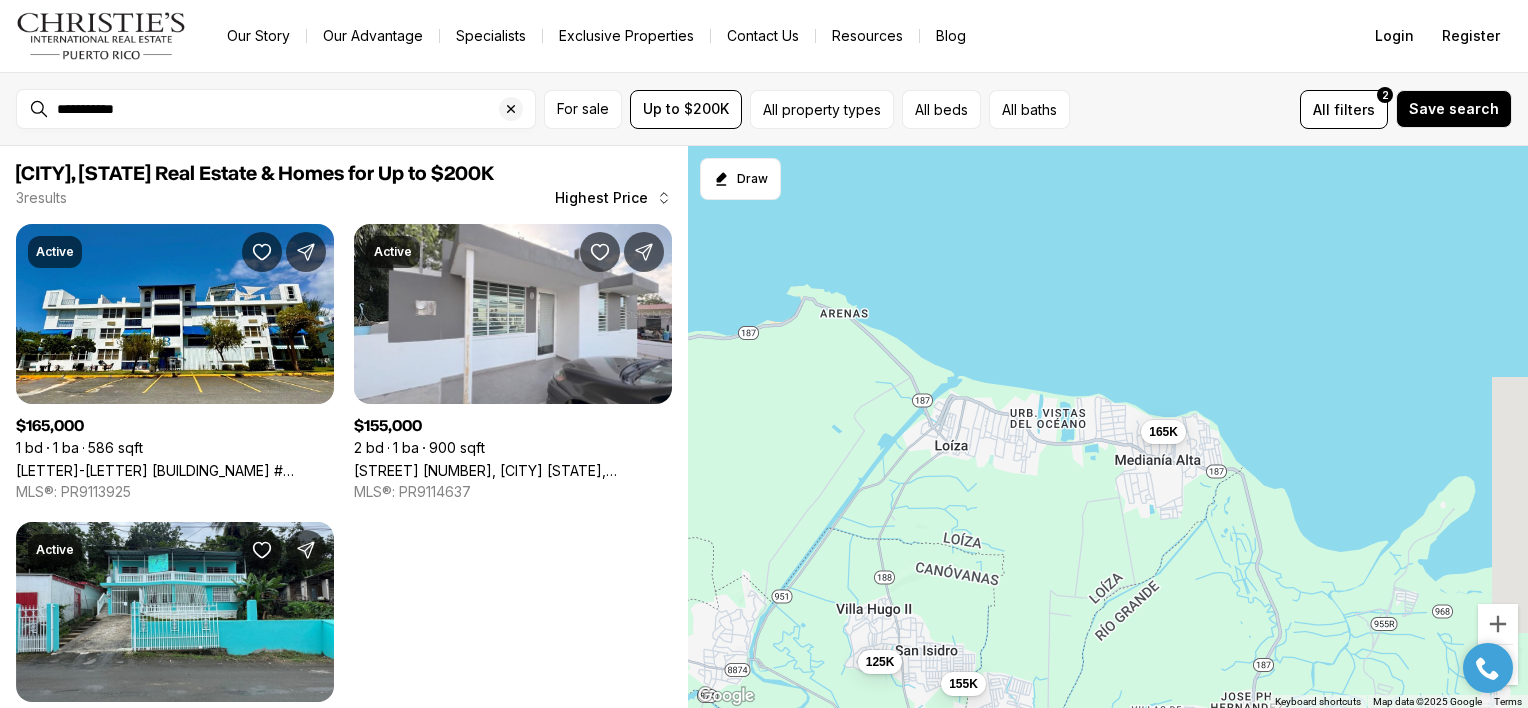 drag, startPoint x: 1275, startPoint y: 284, endPoint x: 906, endPoint y: 279, distance: 369.03387 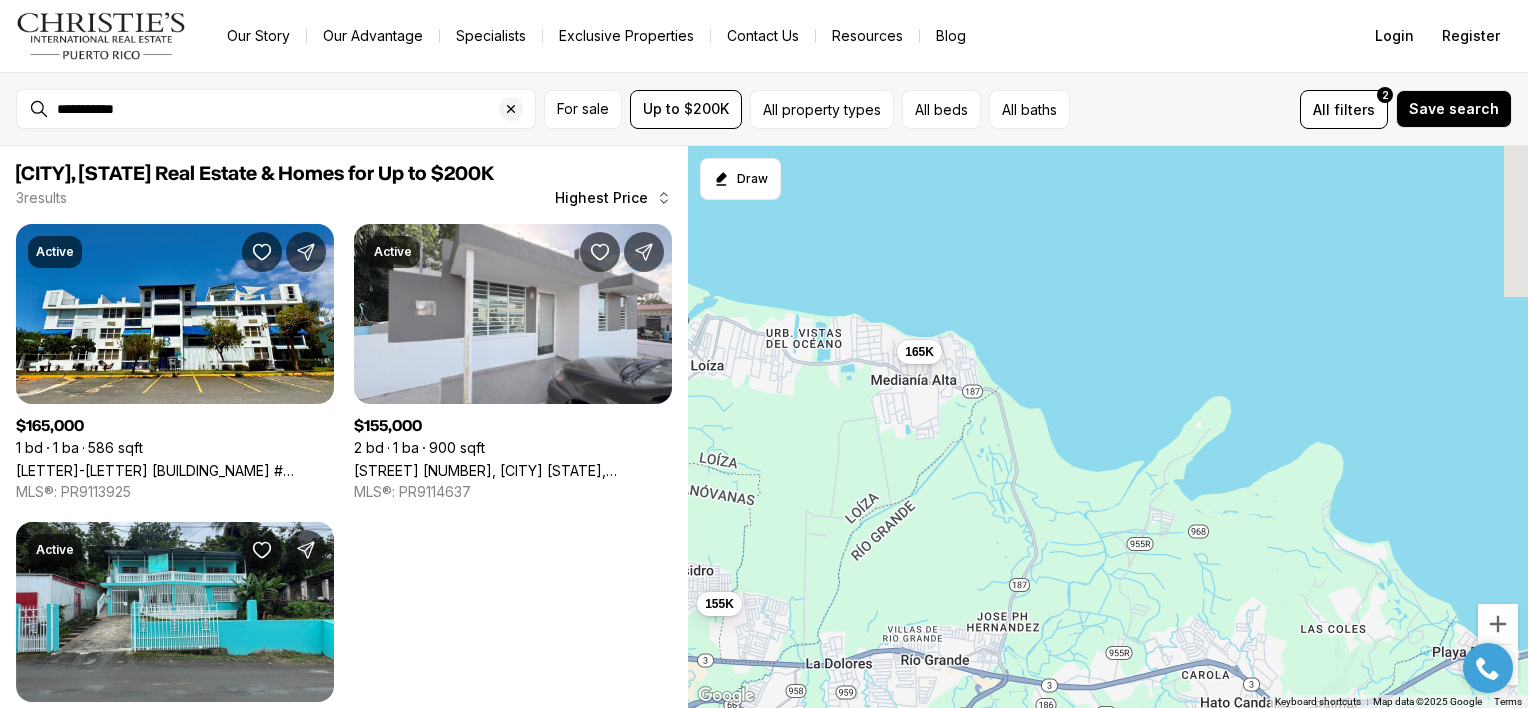 drag, startPoint x: 1113, startPoint y: 361, endPoint x: 866, endPoint y: 276, distance: 261.2164 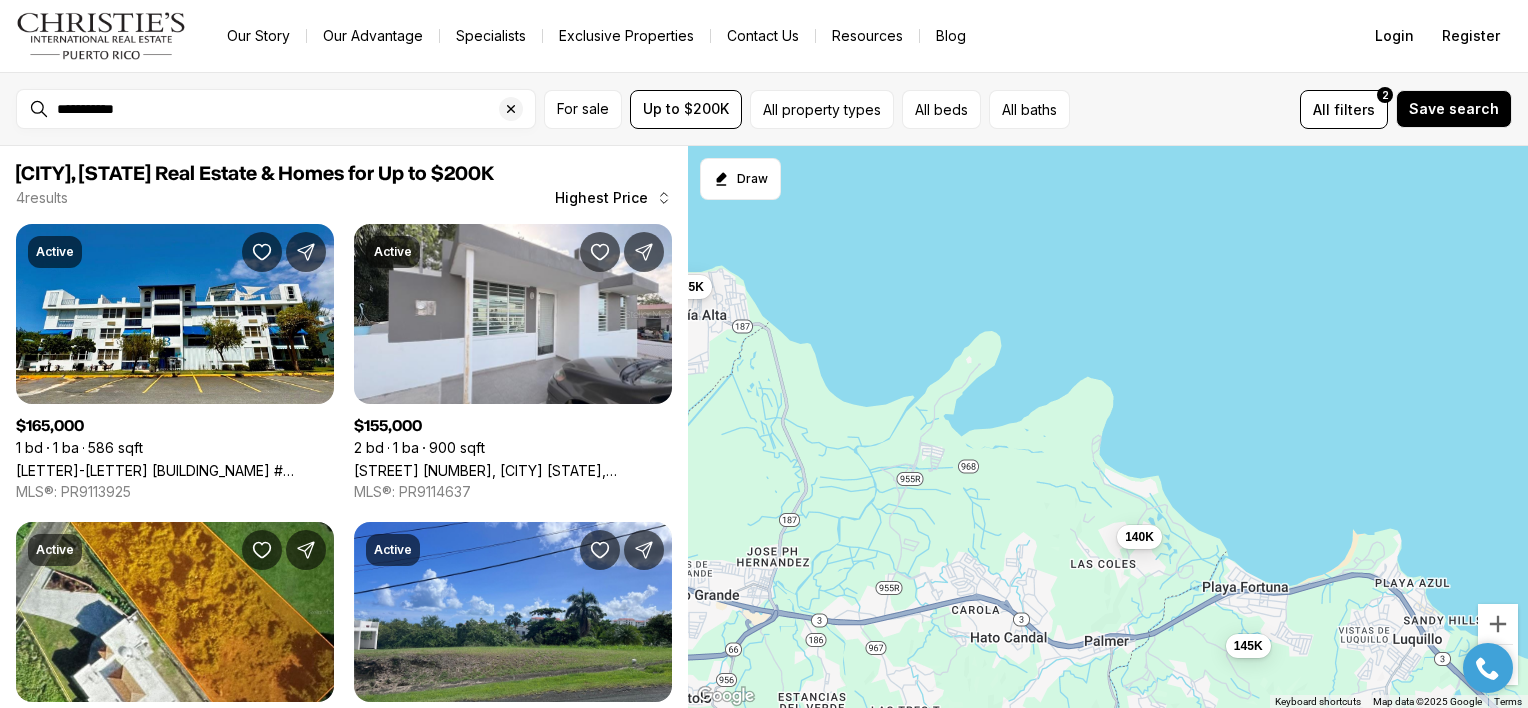 drag, startPoint x: 1115, startPoint y: 328, endPoint x: 884, endPoint y: 270, distance: 238.1701 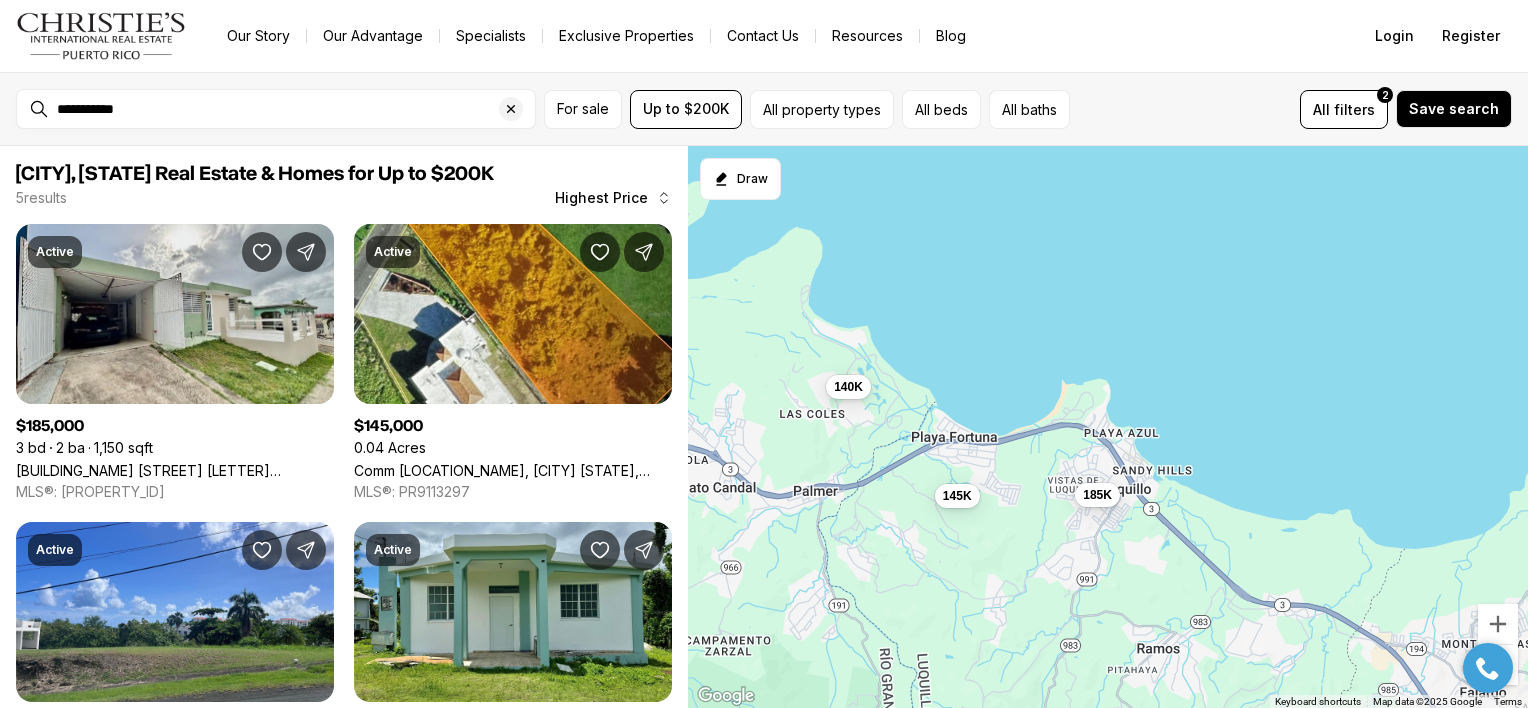 drag, startPoint x: 1205, startPoint y: 376, endPoint x: 906, endPoint y: 219, distance: 337.7129 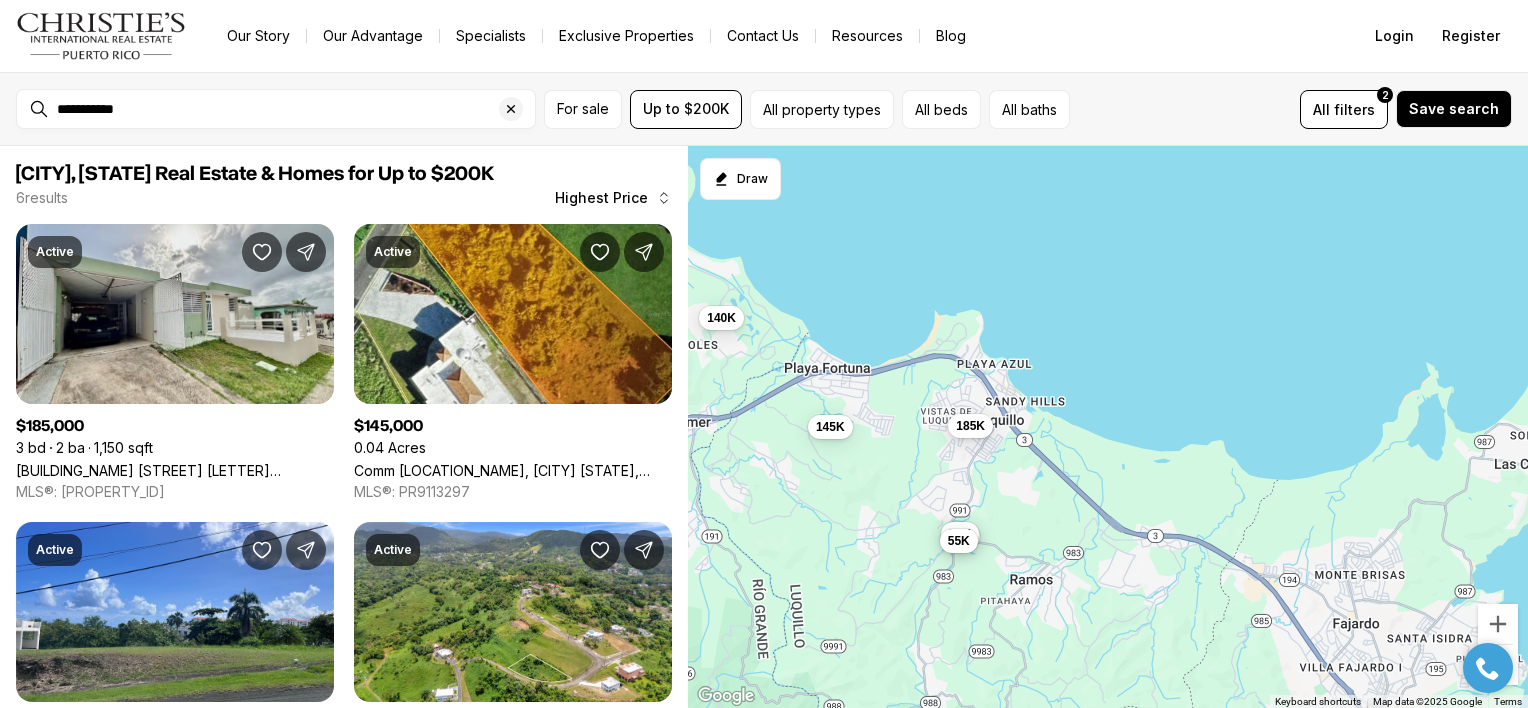drag, startPoint x: 1179, startPoint y: 335, endPoint x: 992, endPoint y: 235, distance: 212.05896 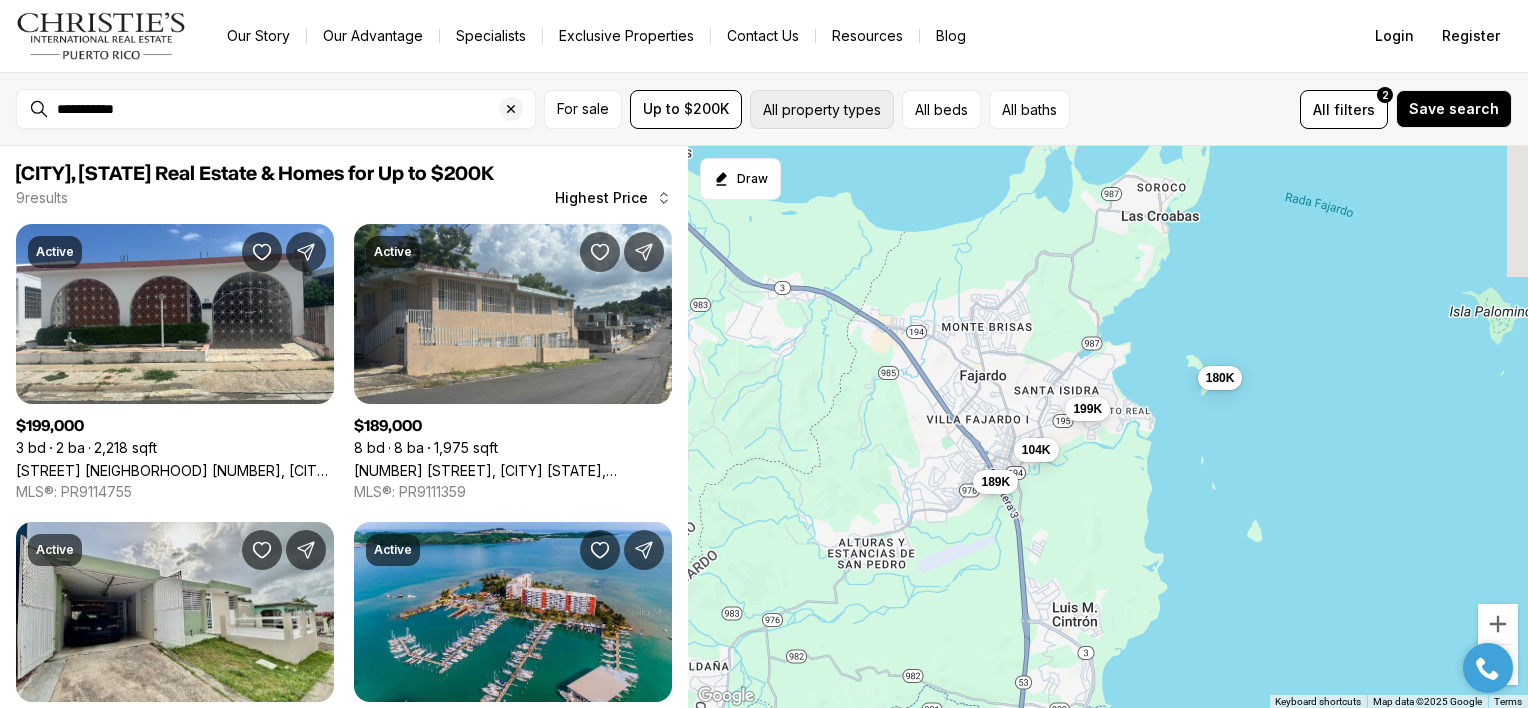 drag, startPoint x: 1163, startPoint y: 312, endPoint x: 872, endPoint y: 115, distance: 351.41144 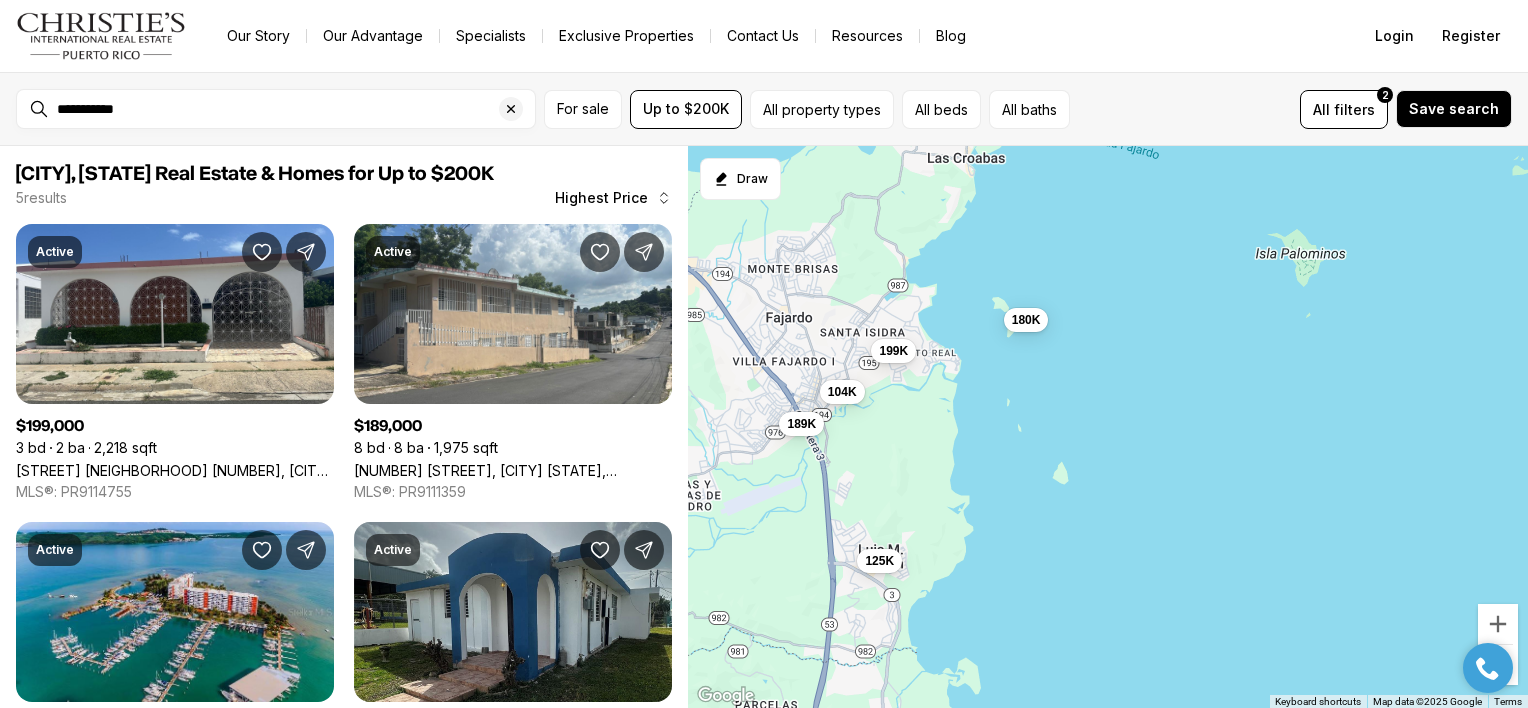 drag, startPoint x: 1259, startPoint y: 420, endPoint x: 1056, endPoint y: 369, distance: 209.30838 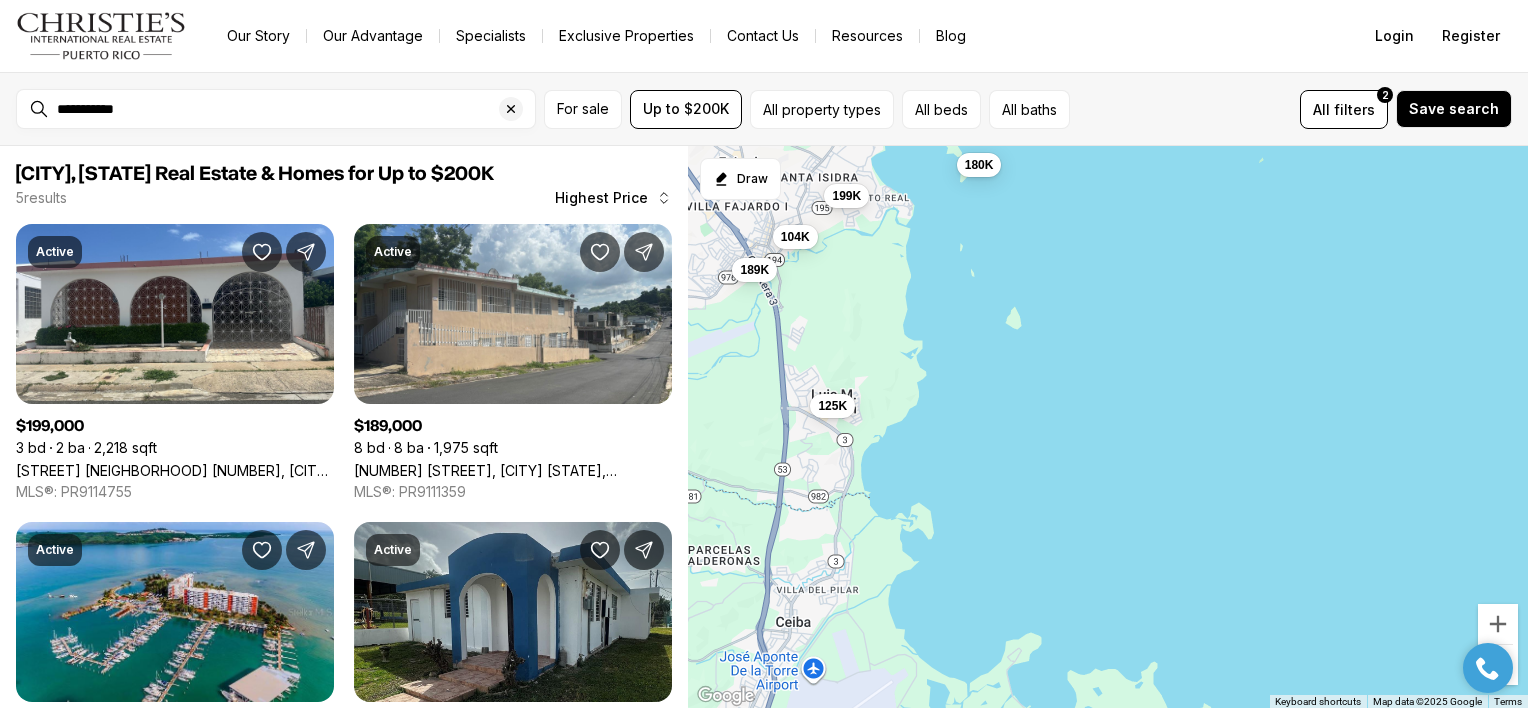 drag, startPoint x: 1154, startPoint y: 484, endPoint x: 1113, endPoint y: 325, distance: 164.2011 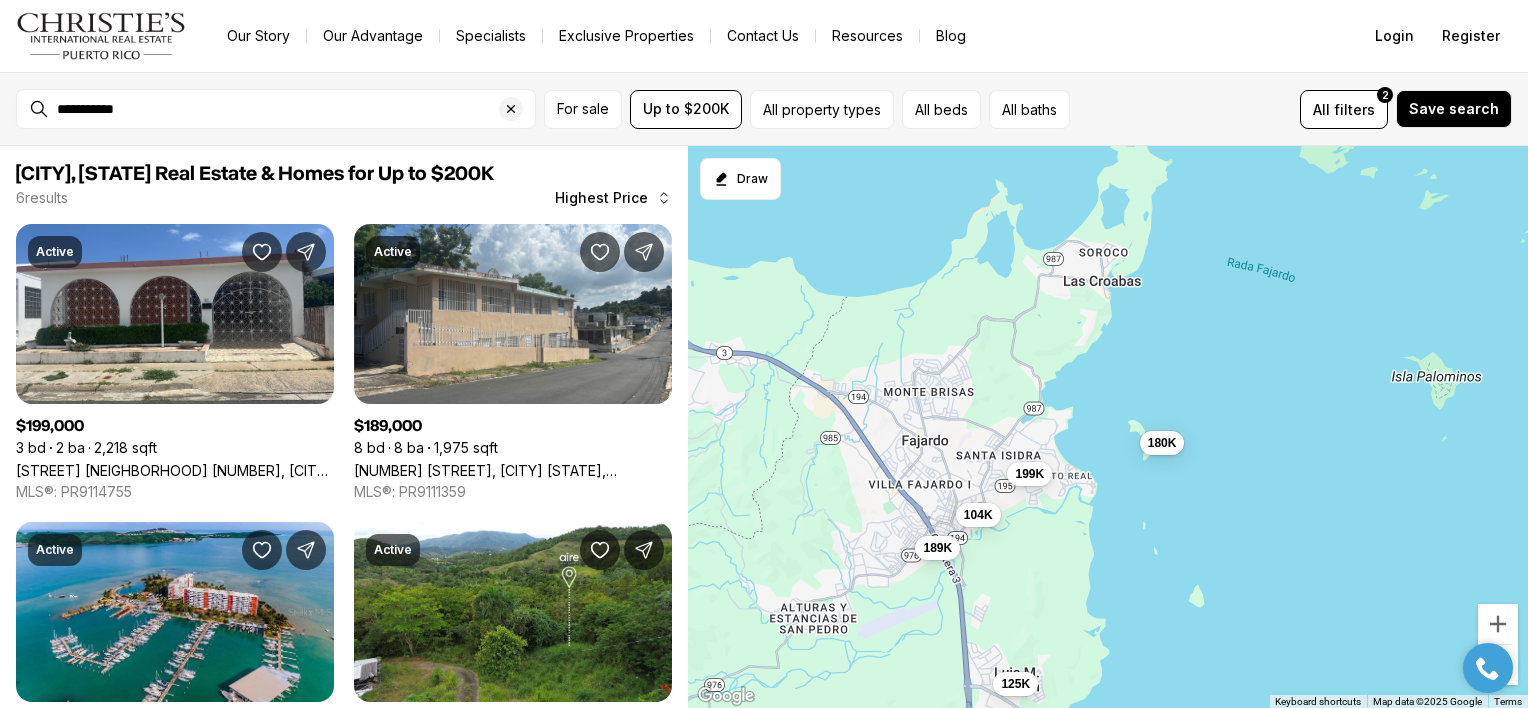 drag, startPoint x: 1145, startPoint y: 472, endPoint x: 1336, endPoint y: 759, distance: 344.74628 